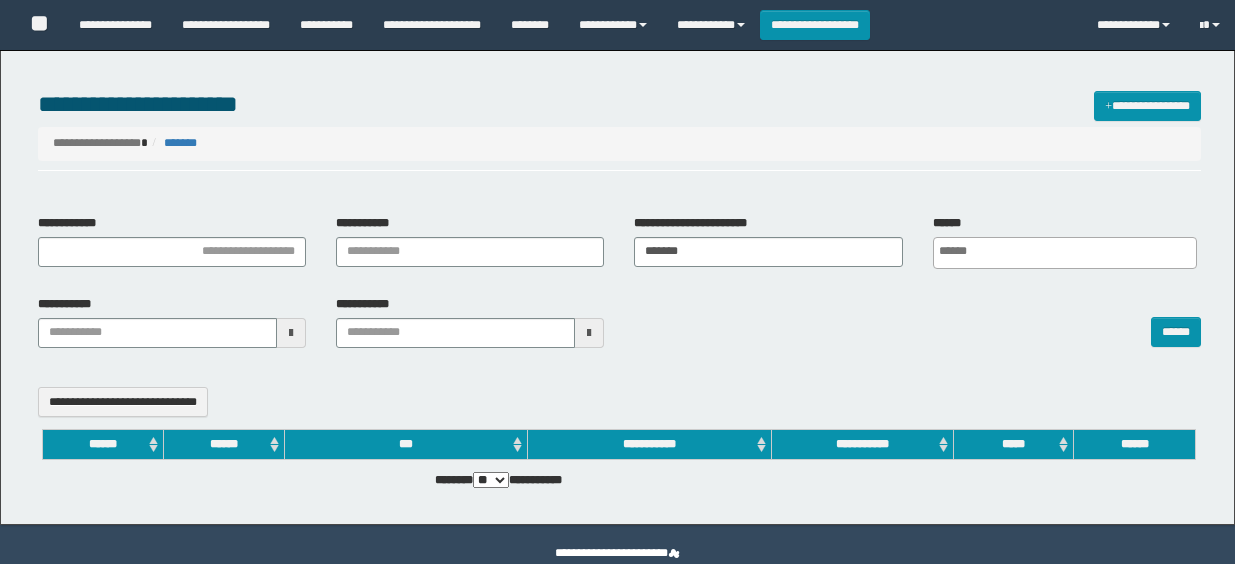 select 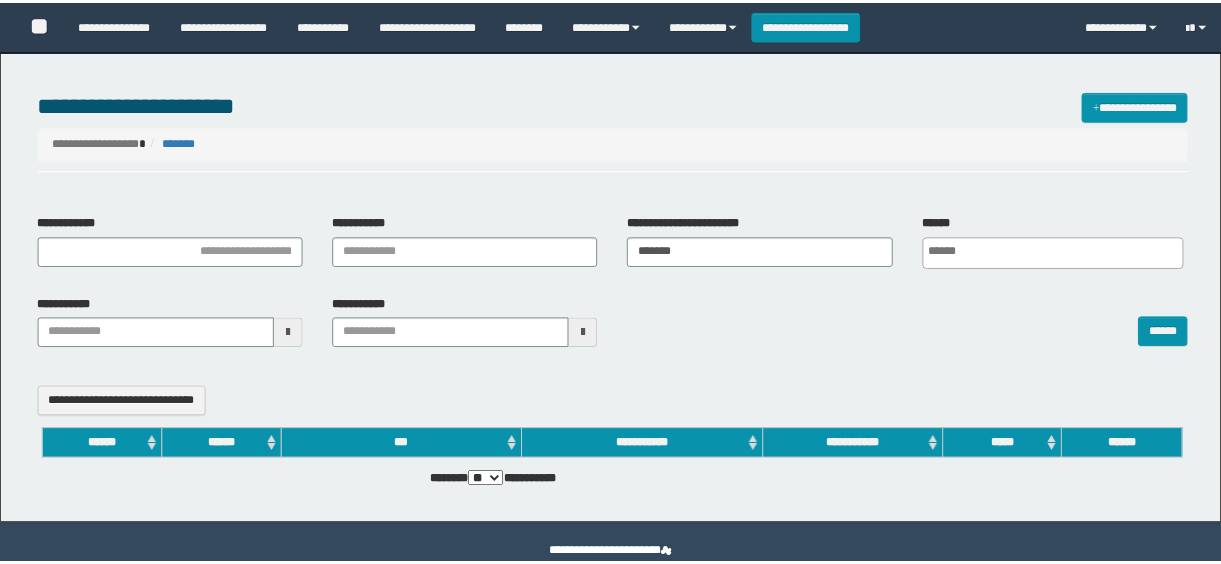 scroll, scrollTop: 0, scrollLeft: 0, axis: both 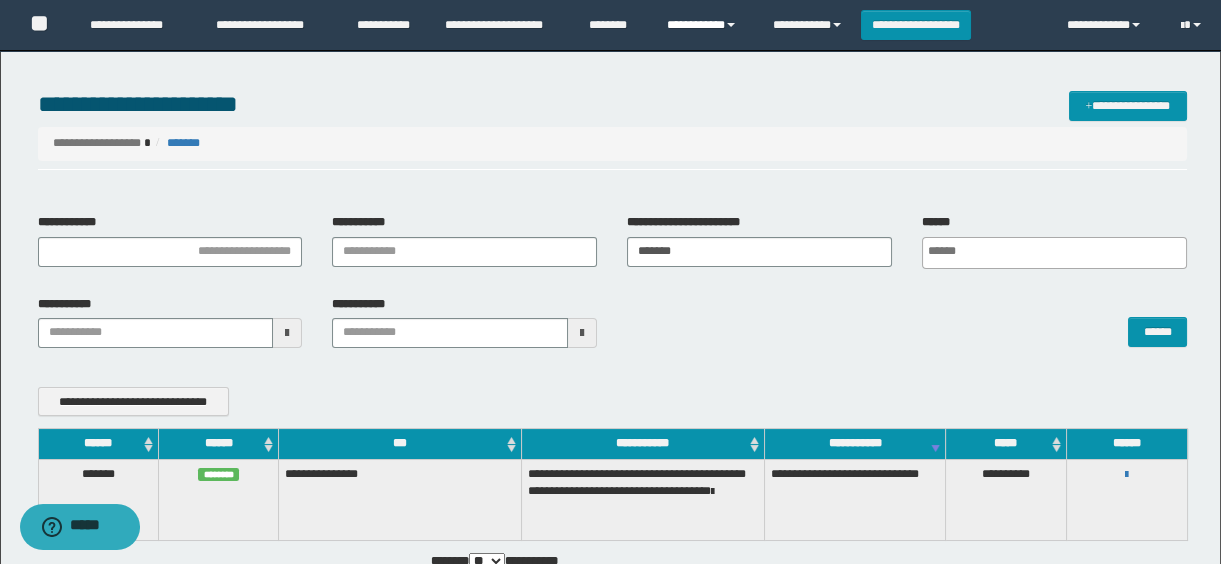 click on "**********" at bounding box center [704, 25] 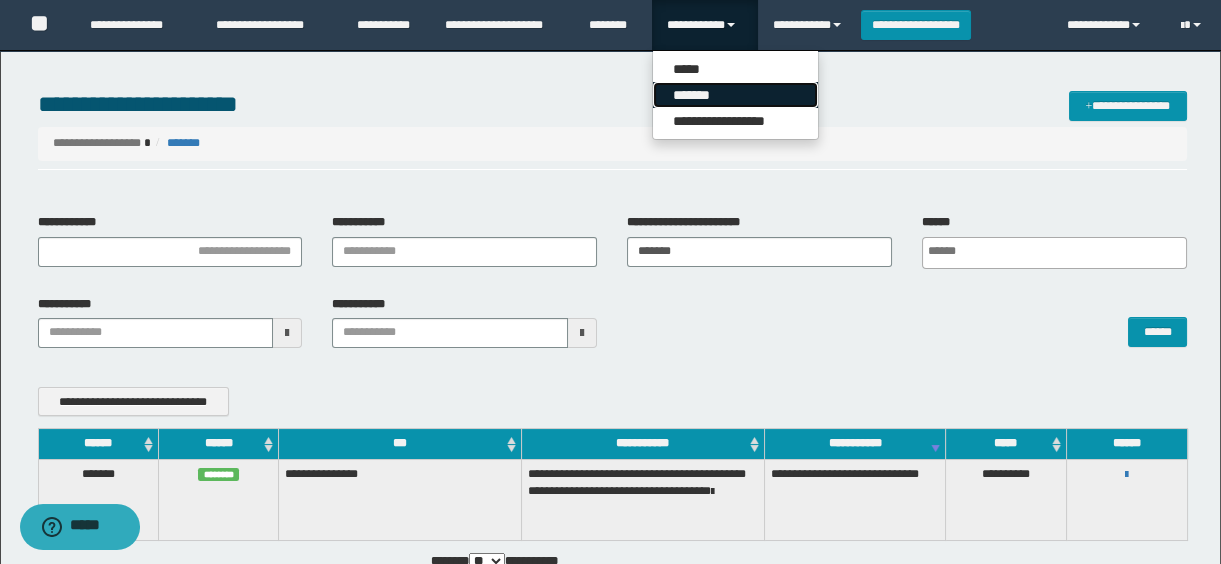 click on "*******" at bounding box center [735, 95] 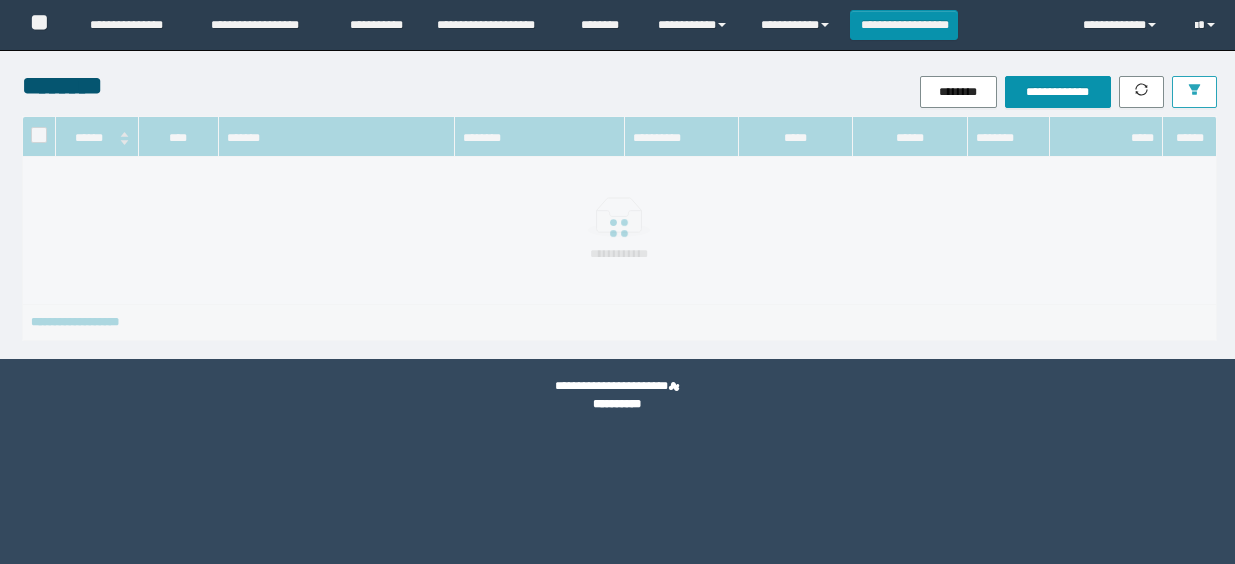 scroll, scrollTop: 0, scrollLeft: 0, axis: both 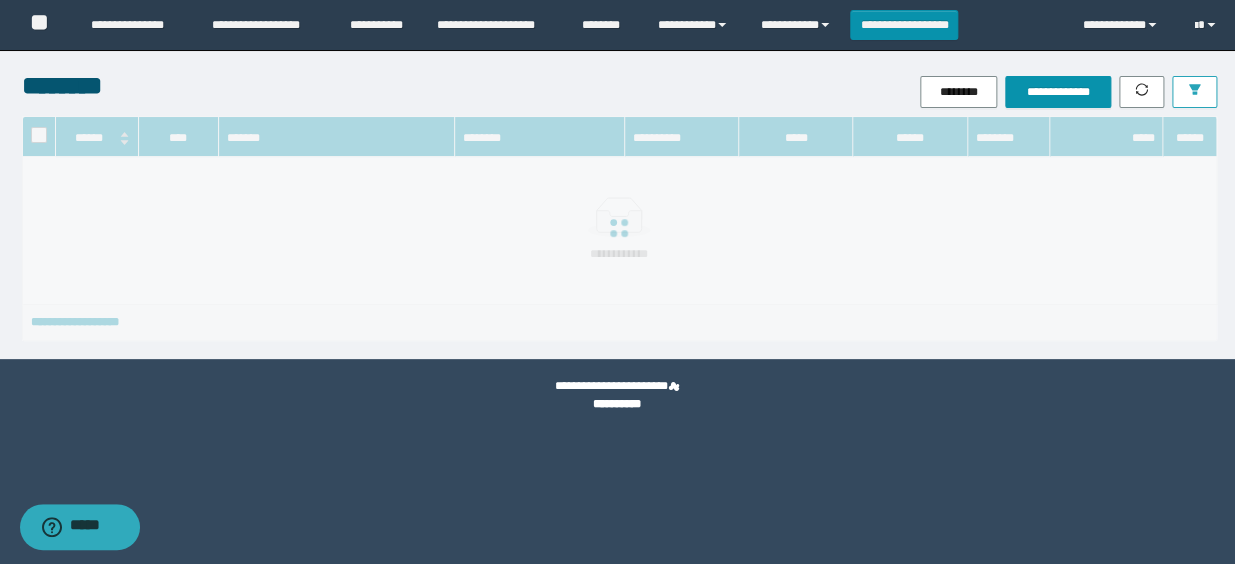 click 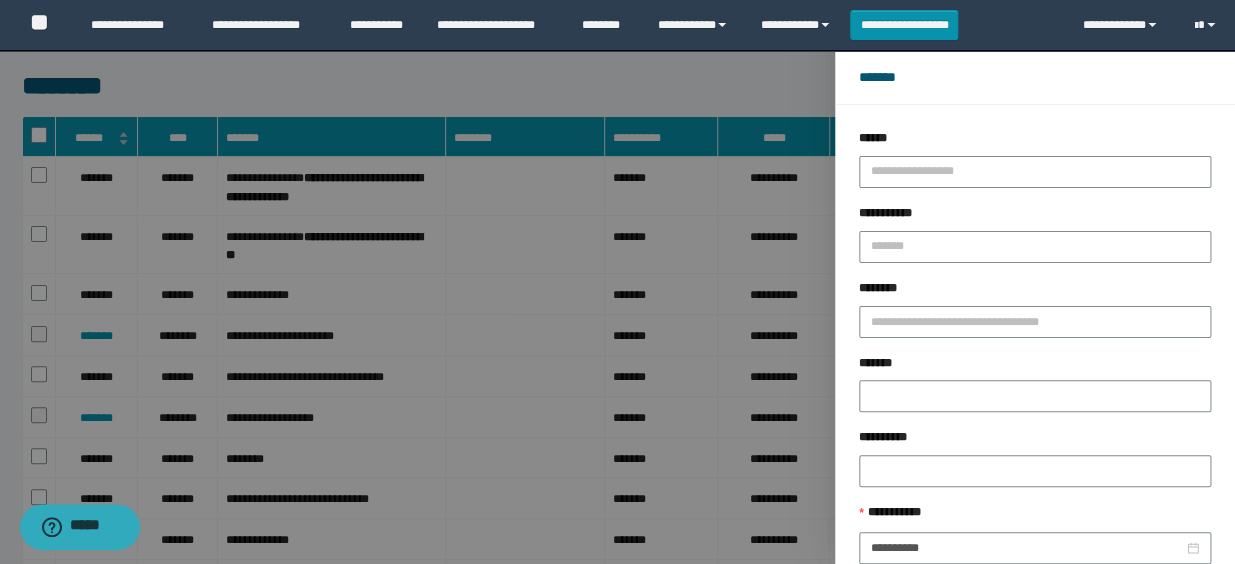 click on "*******" at bounding box center [1035, 367] 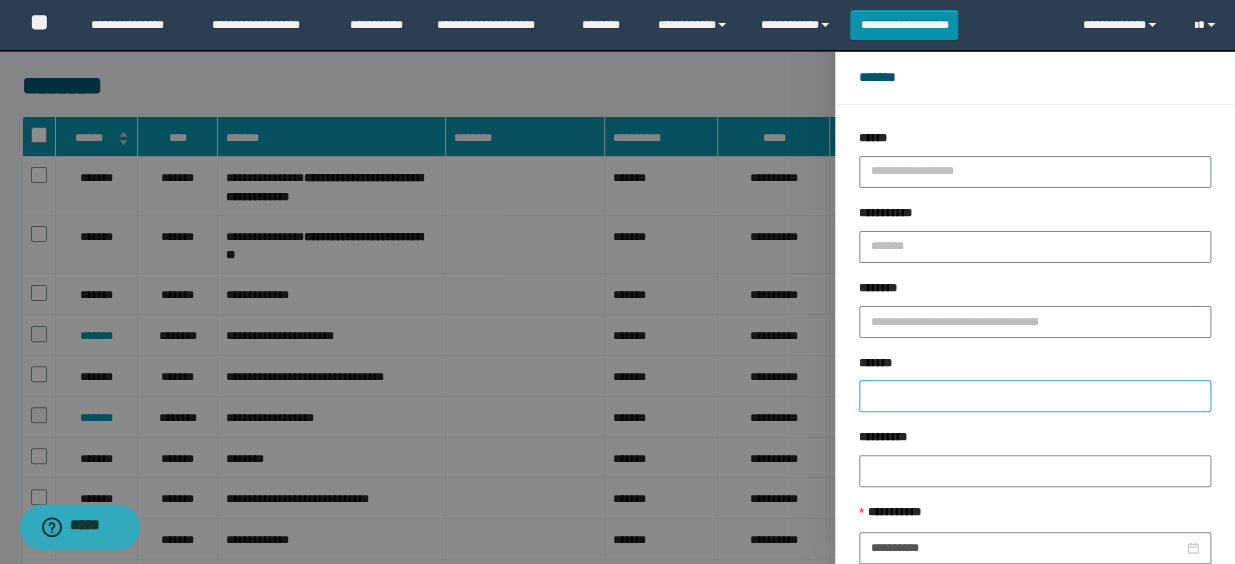click at bounding box center (1035, 396) 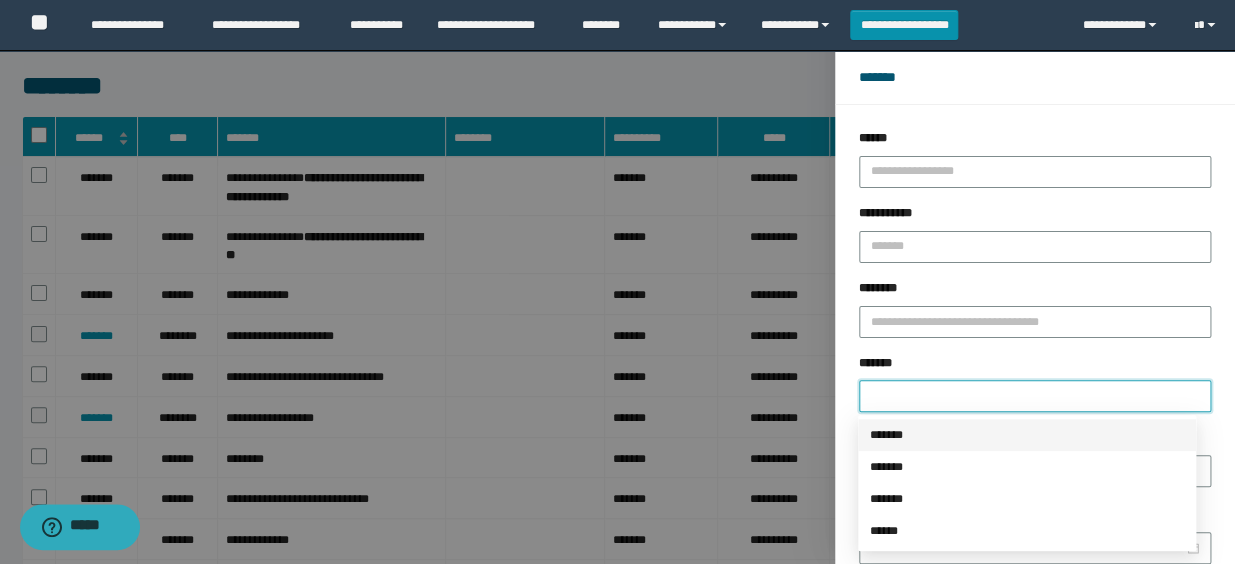 click on "*******" at bounding box center [1027, 435] 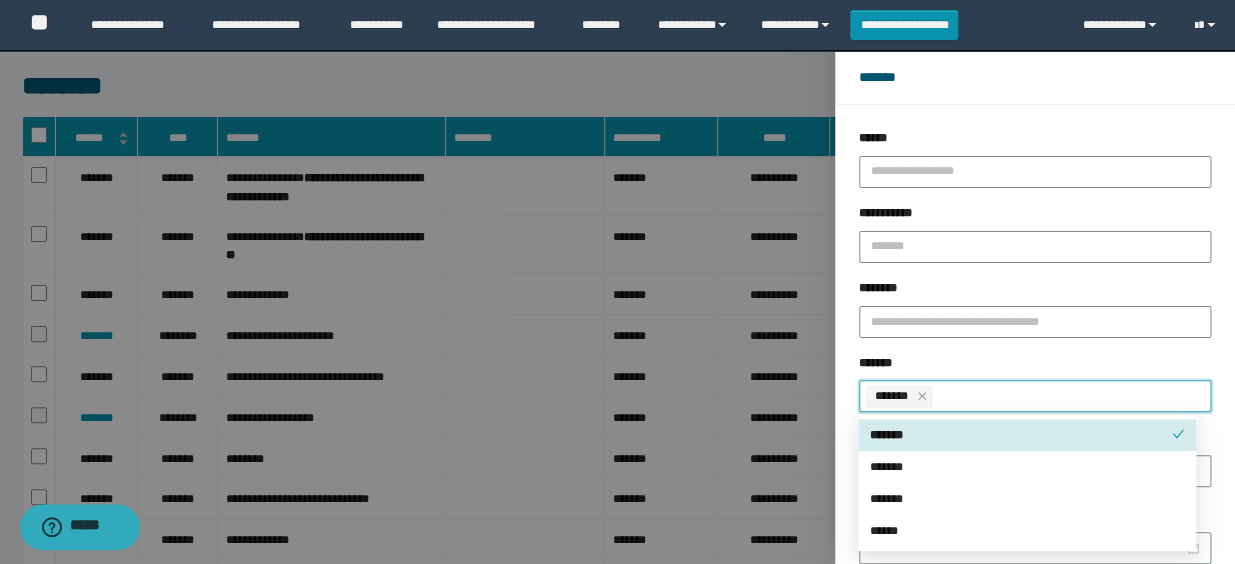 click on "*******" at bounding box center (1035, 367) 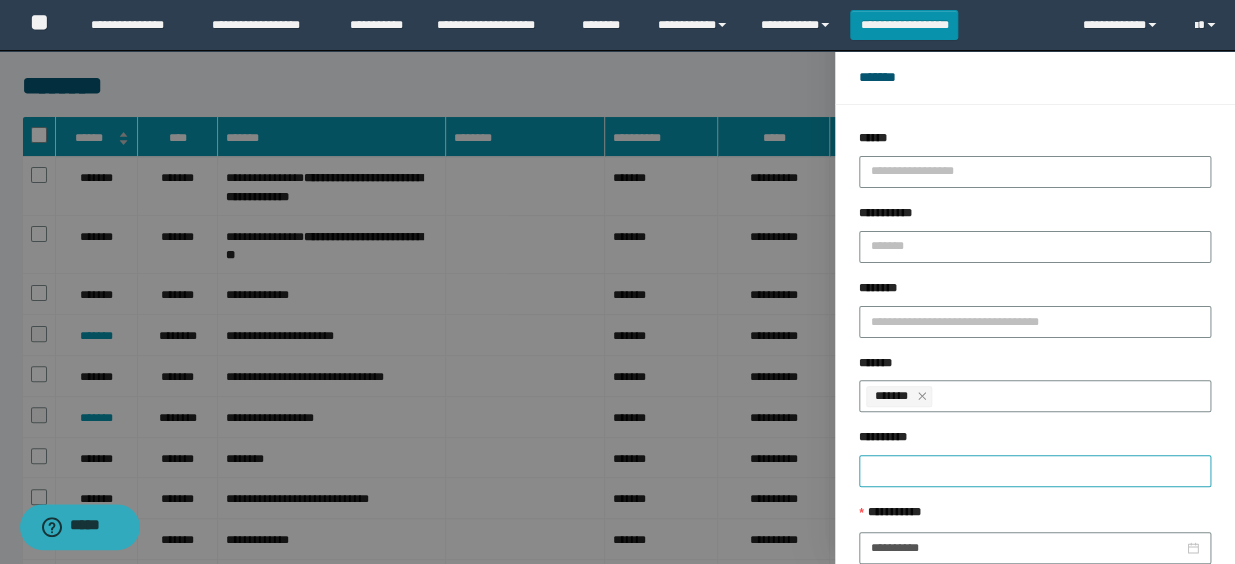 scroll, scrollTop: 112, scrollLeft: 0, axis: vertical 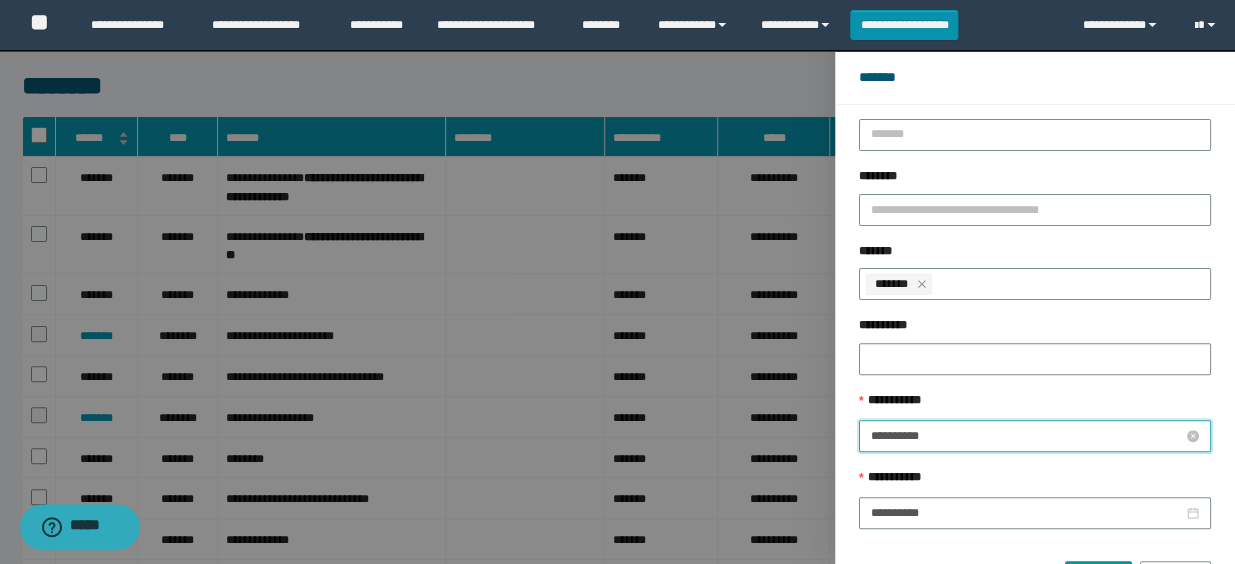 click on "**********" at bounding box center [1027, 436] 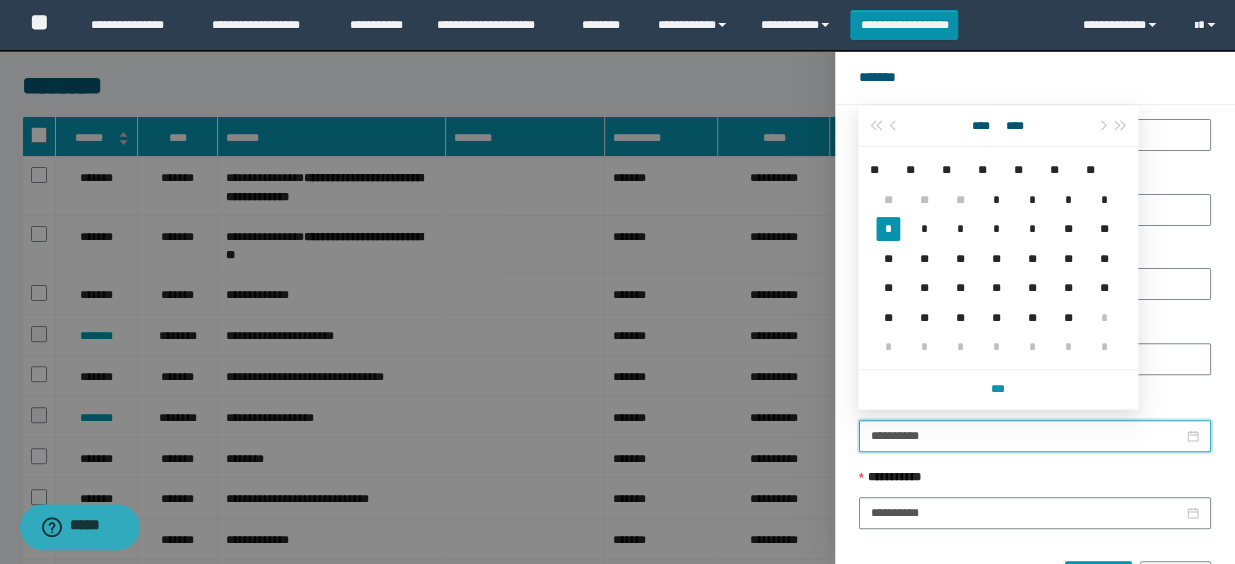 click on "**** ****" at bounding box center (997, 126) 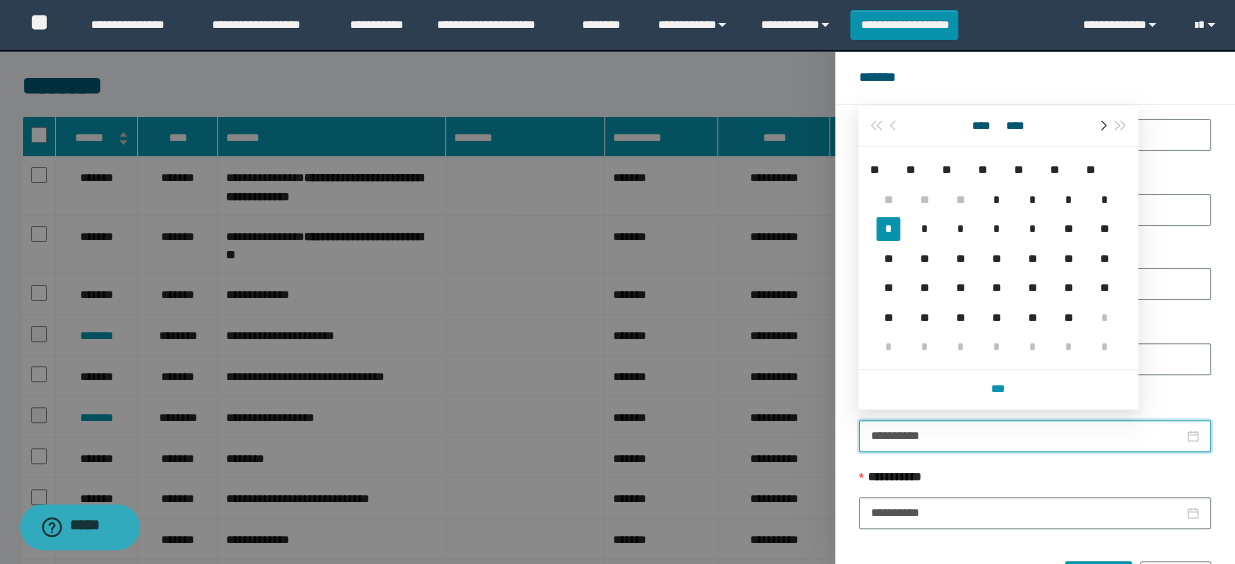 click at bounding box center (1101, 126) 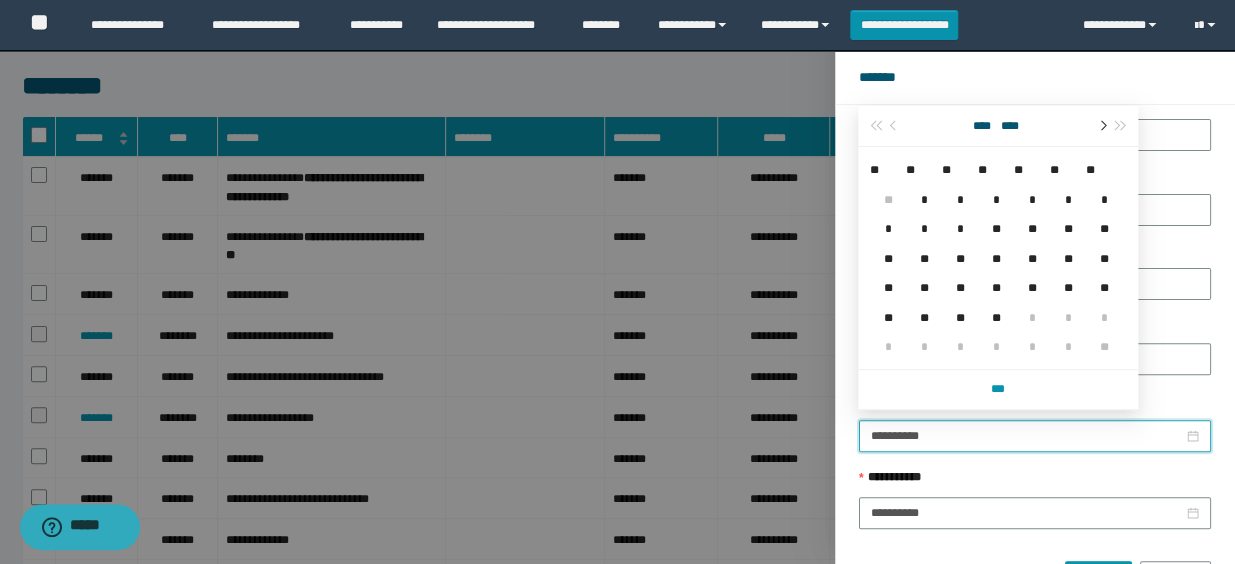 click at bounding box center [1101, 126] 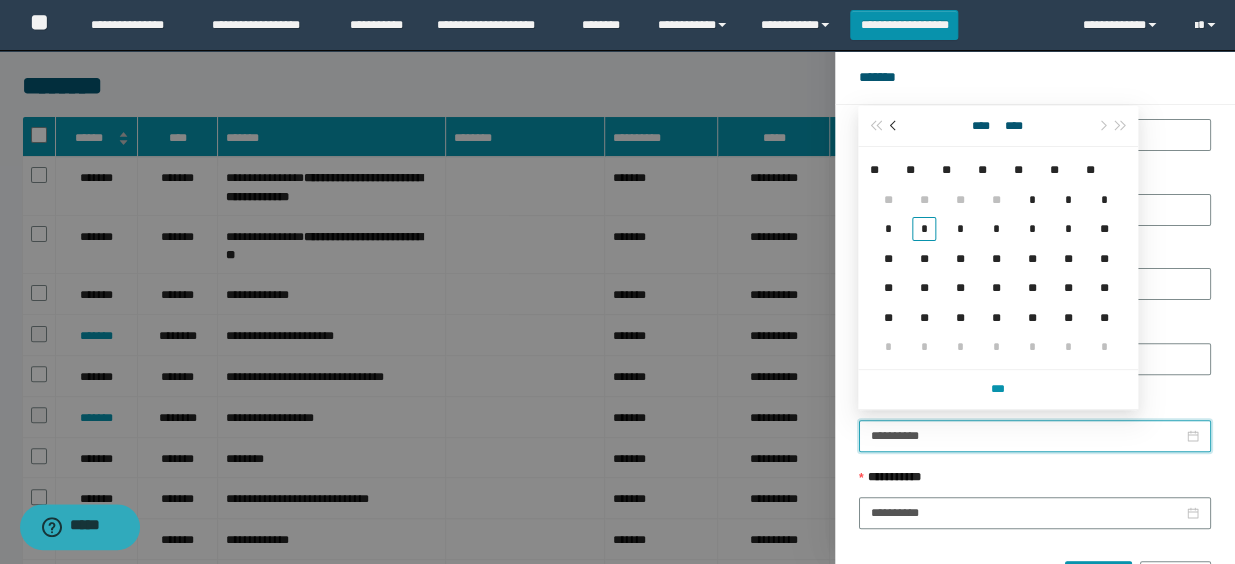 click at bounding box center (894, 126) 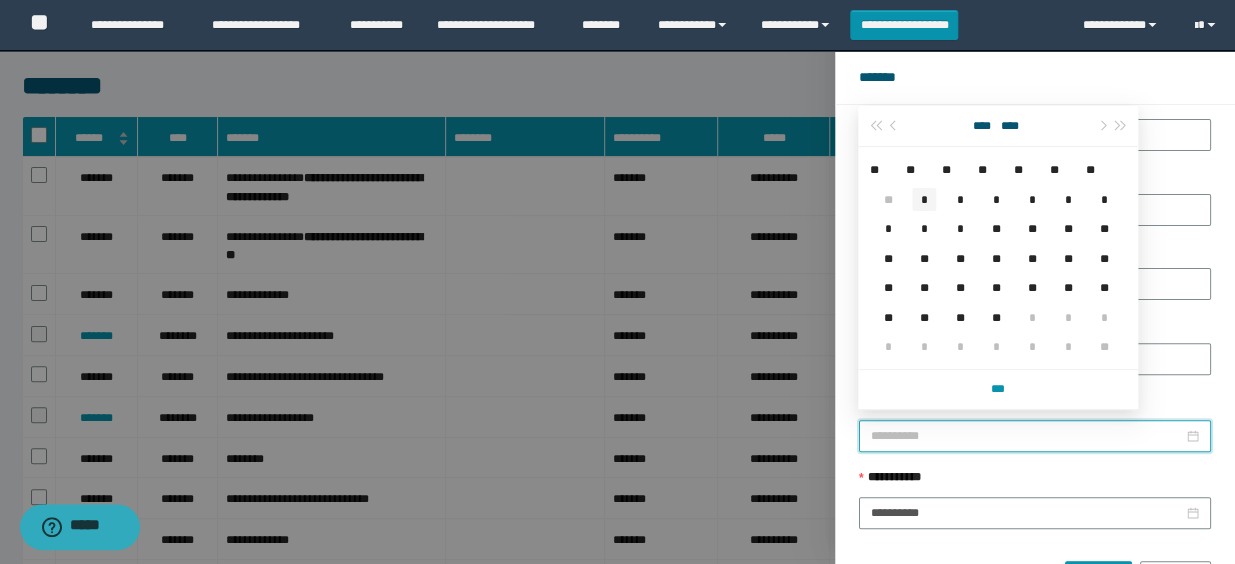 type on "**********" 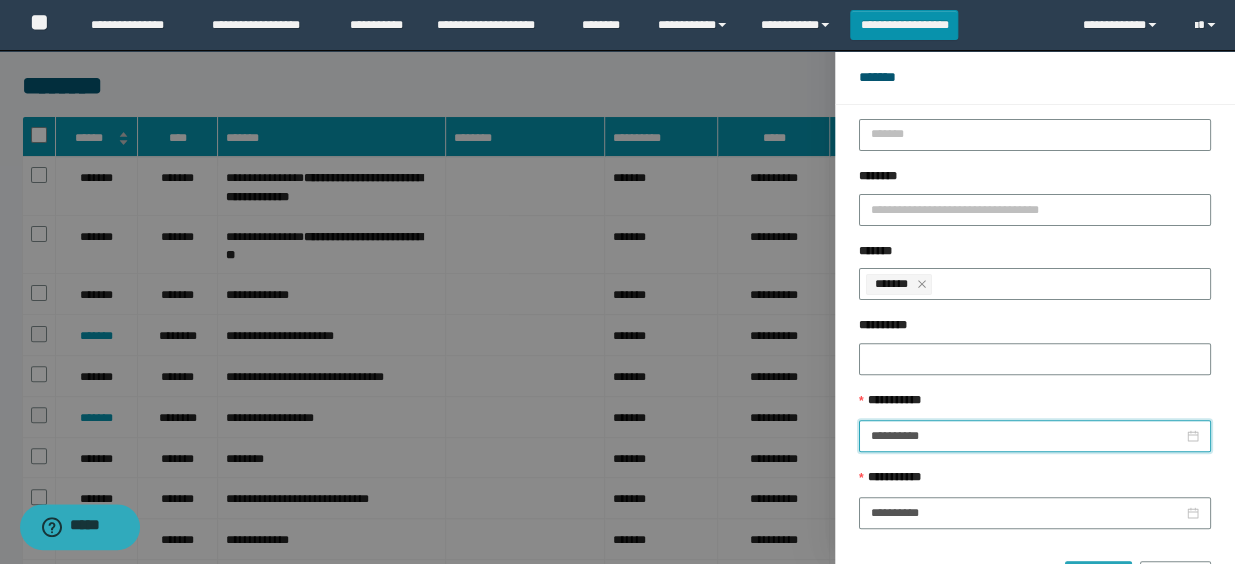 click on "******" at bounding box center [1098, 577] 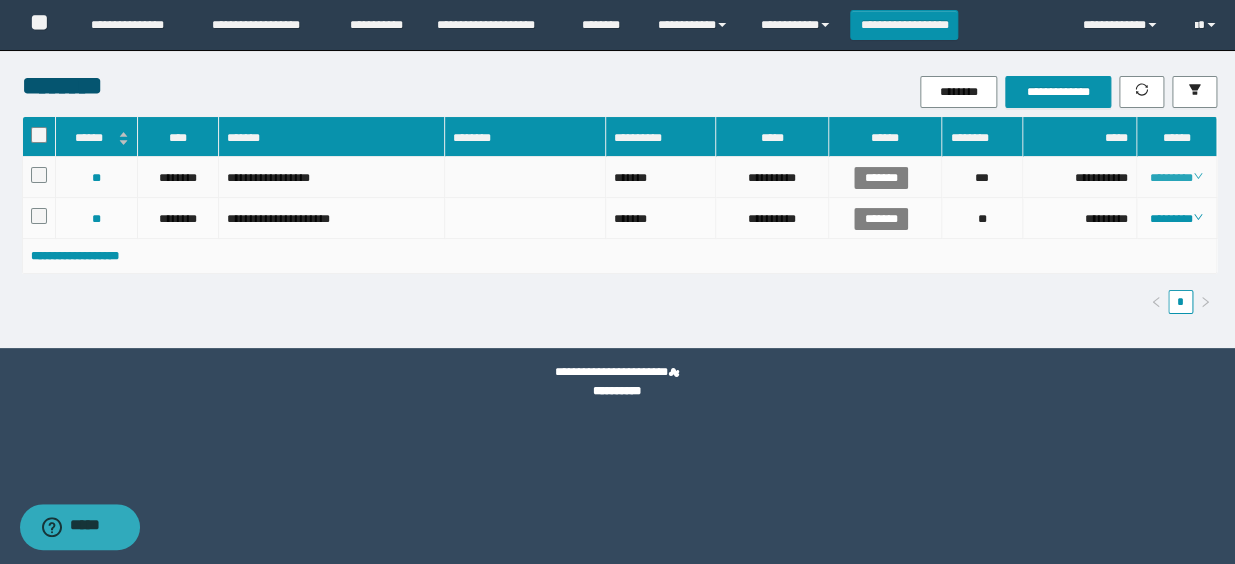 click on "********" at bounding box center (1176, 178) 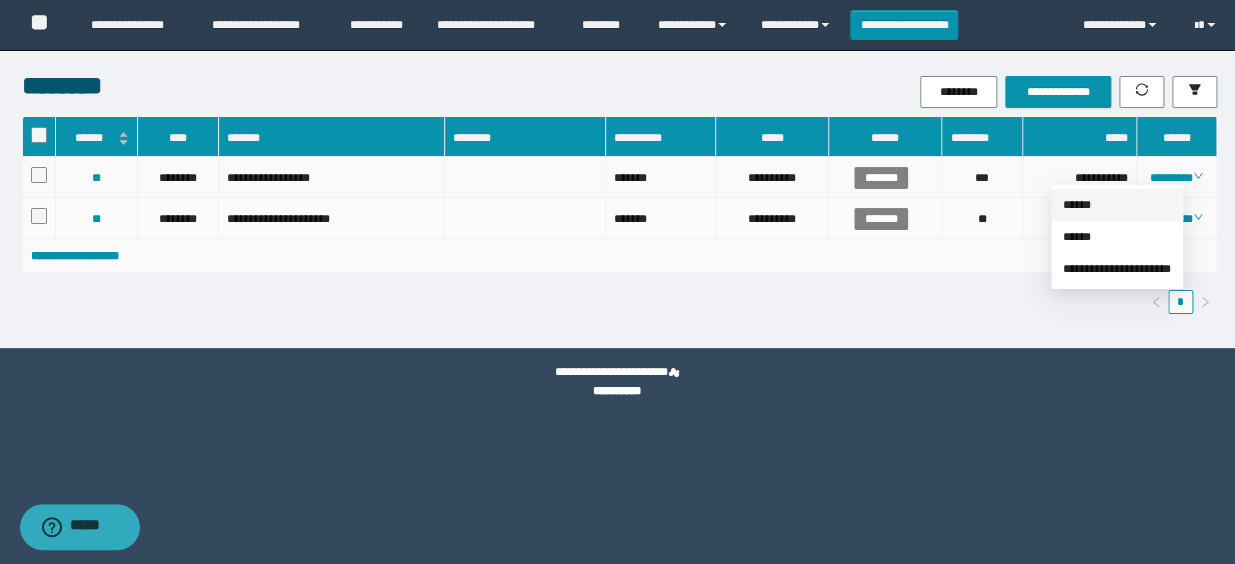 click on "******" at bounding box center [1077, 205] 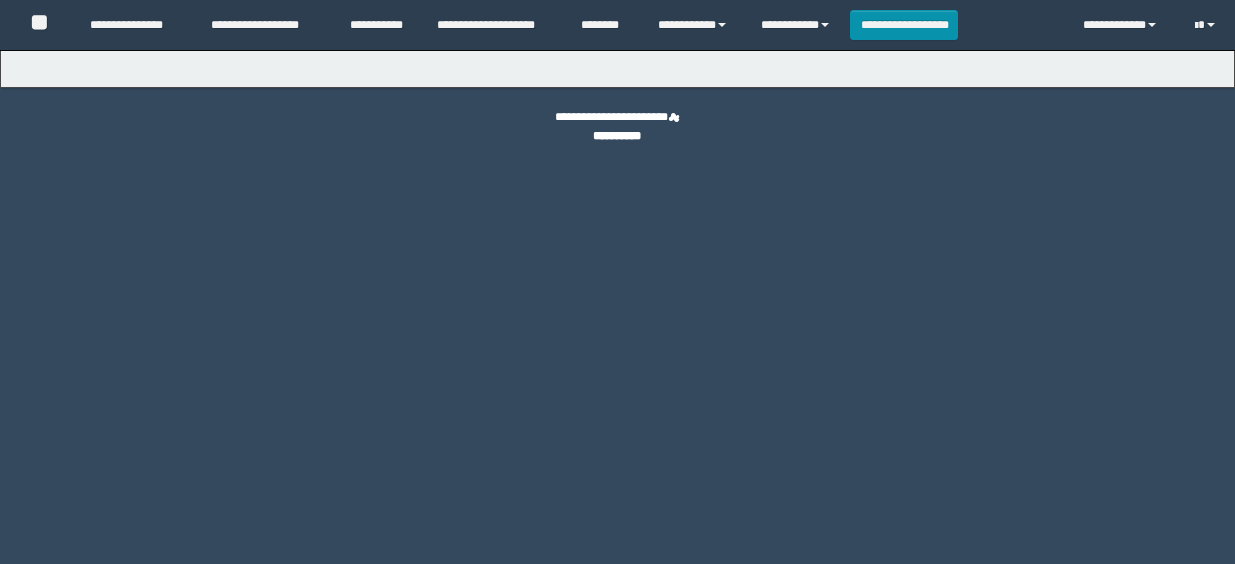 scroll, scrollTop: 0, scrollLeft: 0, axis: both 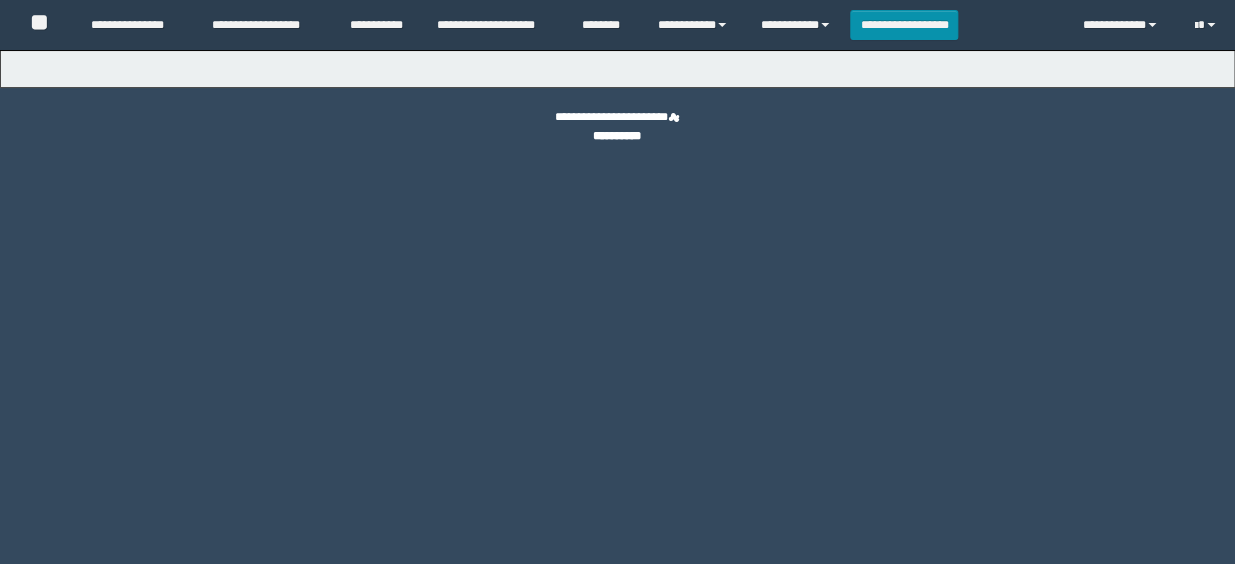 select on "*" 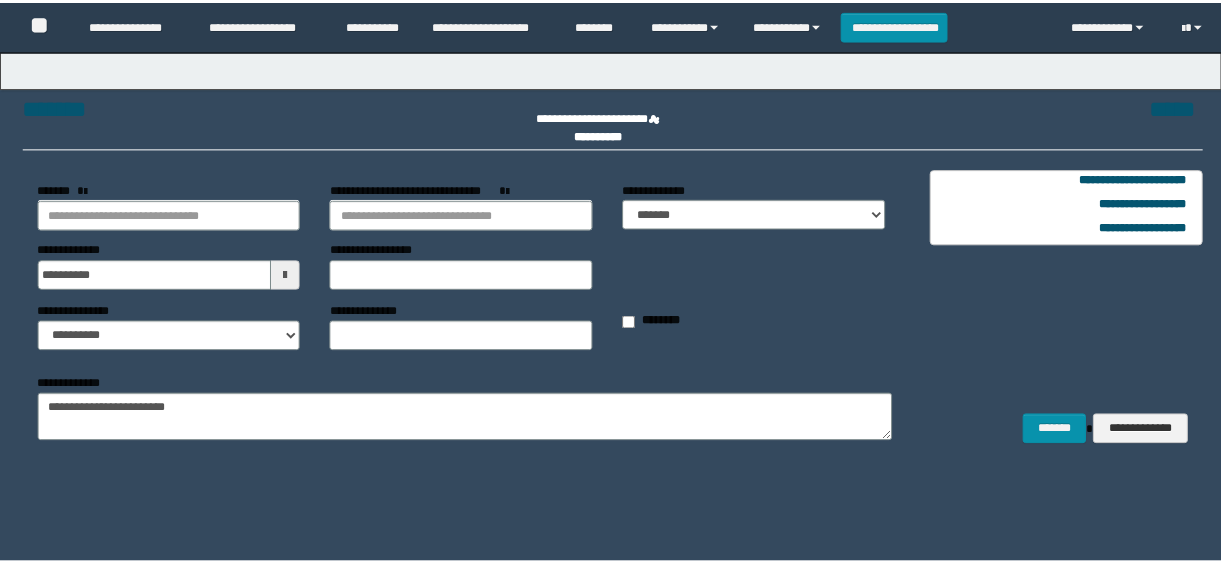 scroll, scrollTop: 0, scrollLeft: 0, axis: both 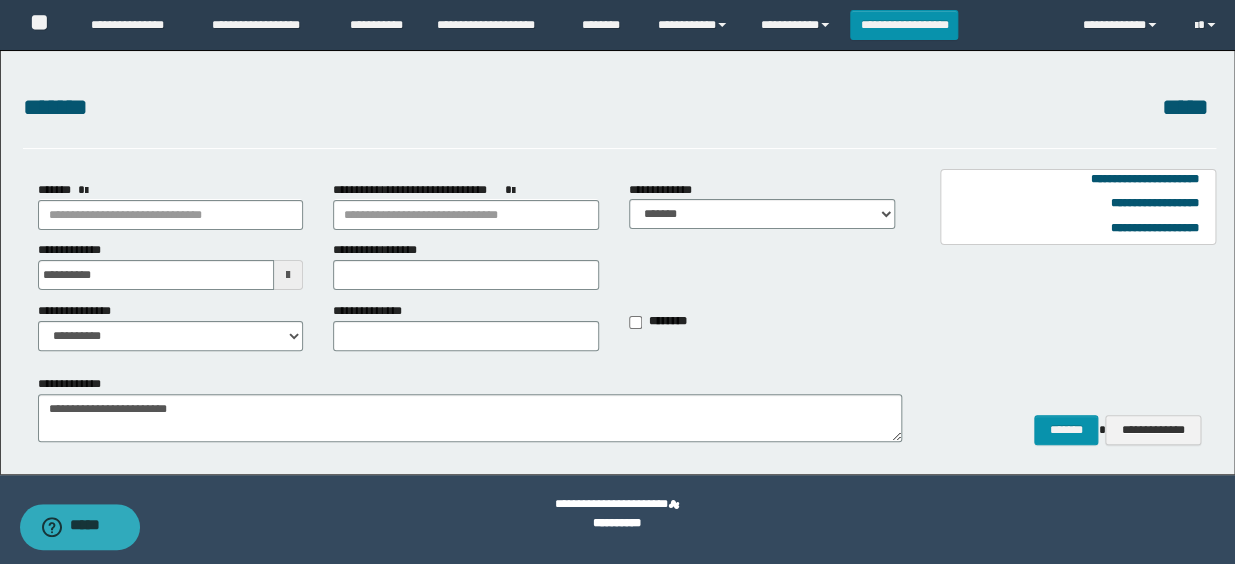 type on "**********" 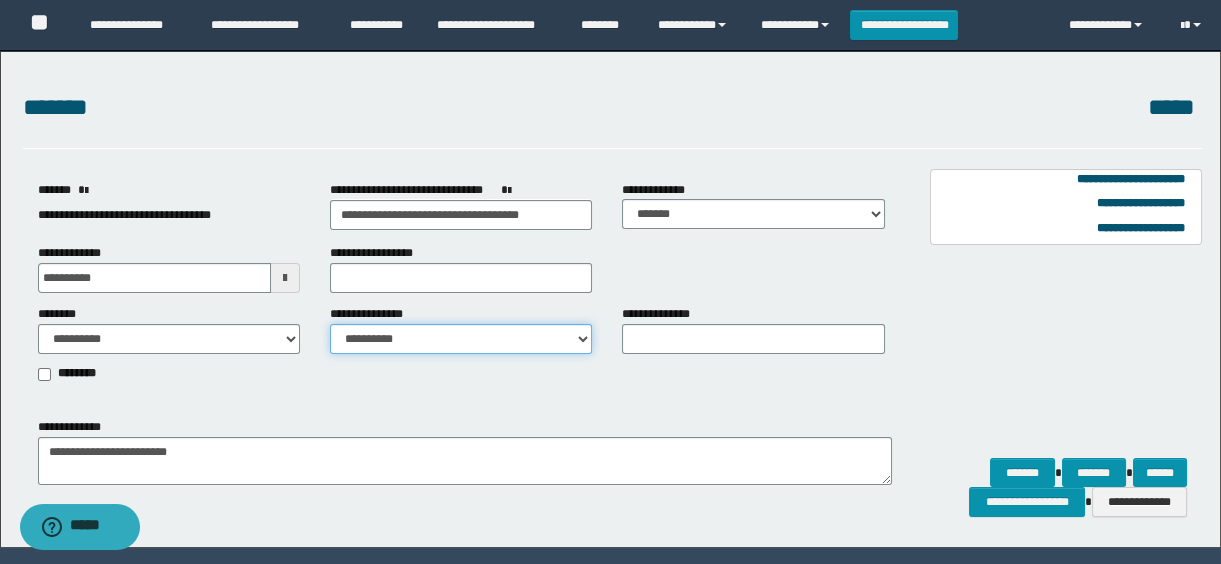 click on "**********" at bounding box center [461, 339] 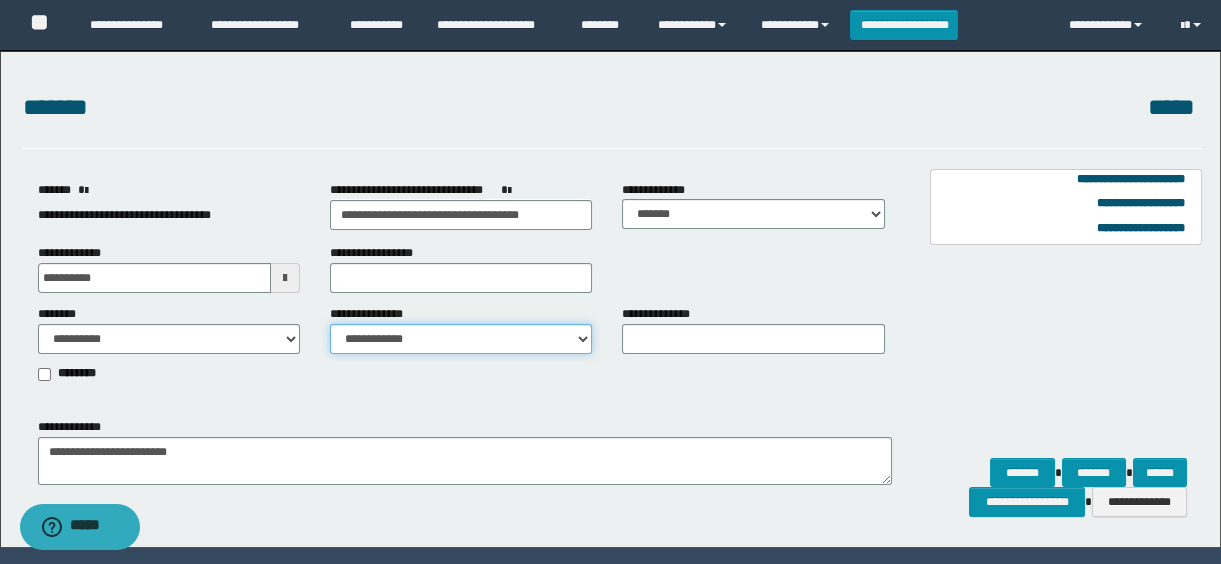 click on "**********" at bounding box center (461, 339) 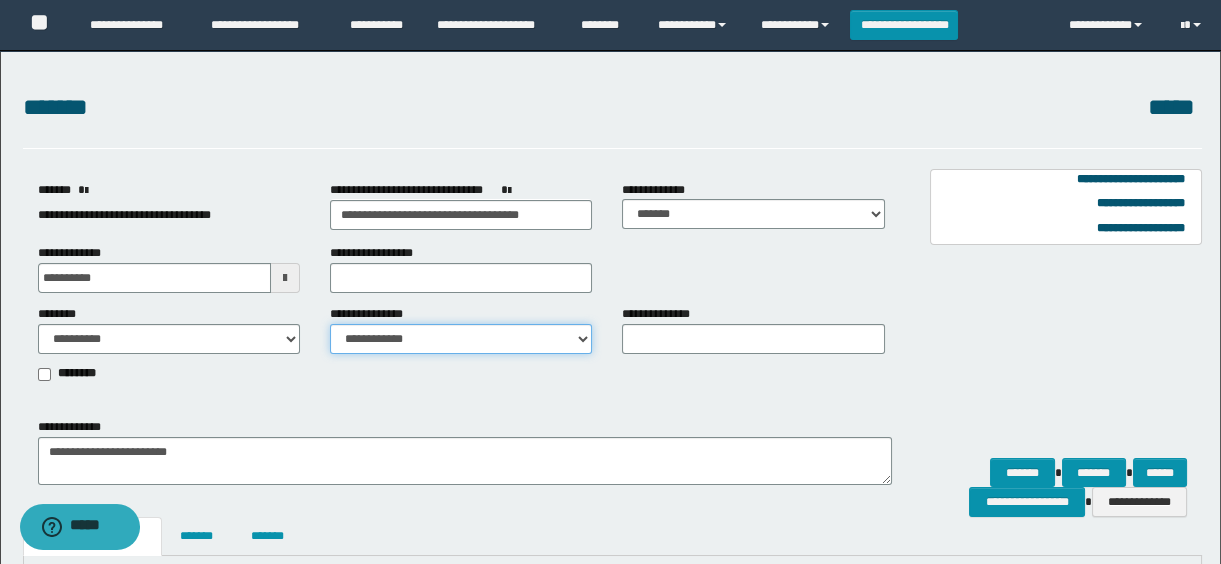 scroll, scrollTop: 325, scrollLeft: 0, axis: vertical 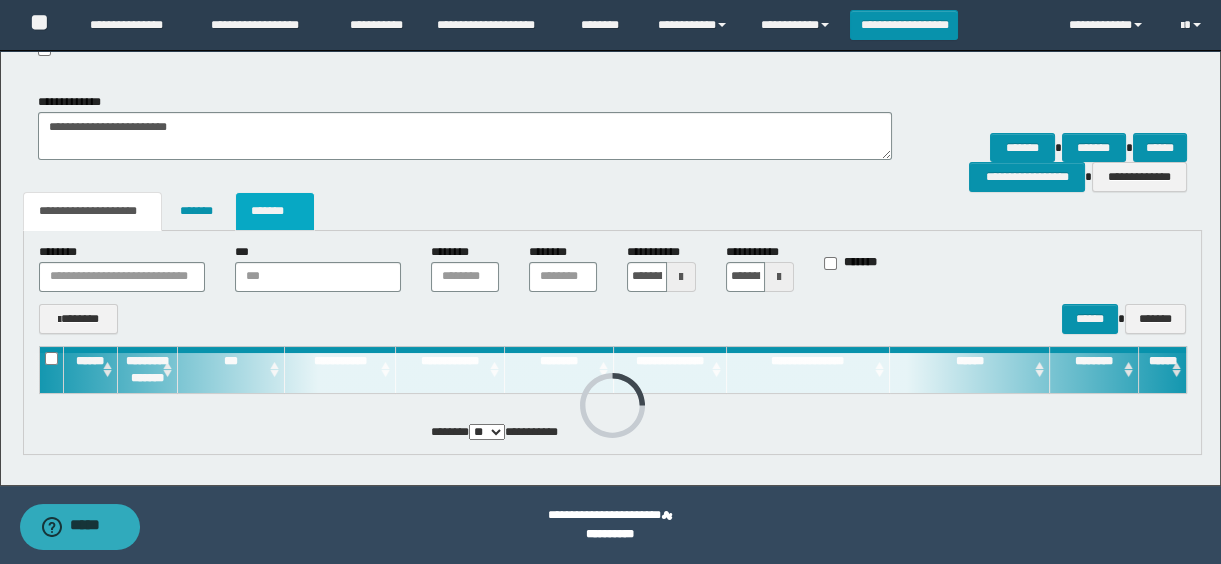 click on "*******" at bounding box center (275, 211) 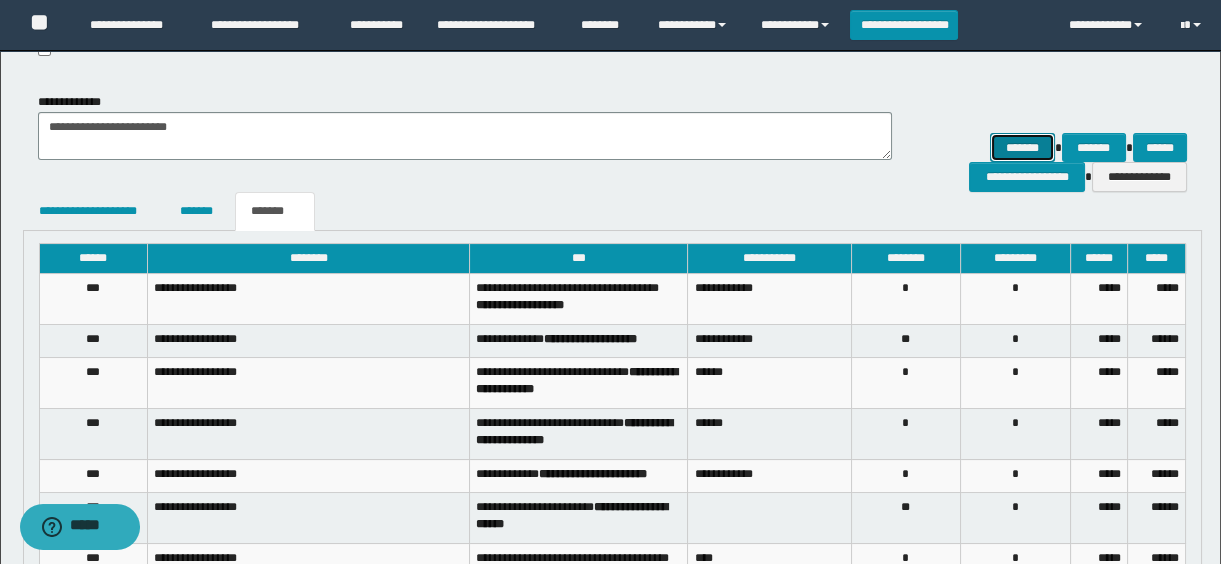 click on "*******" at bounding box center [1022, 148] 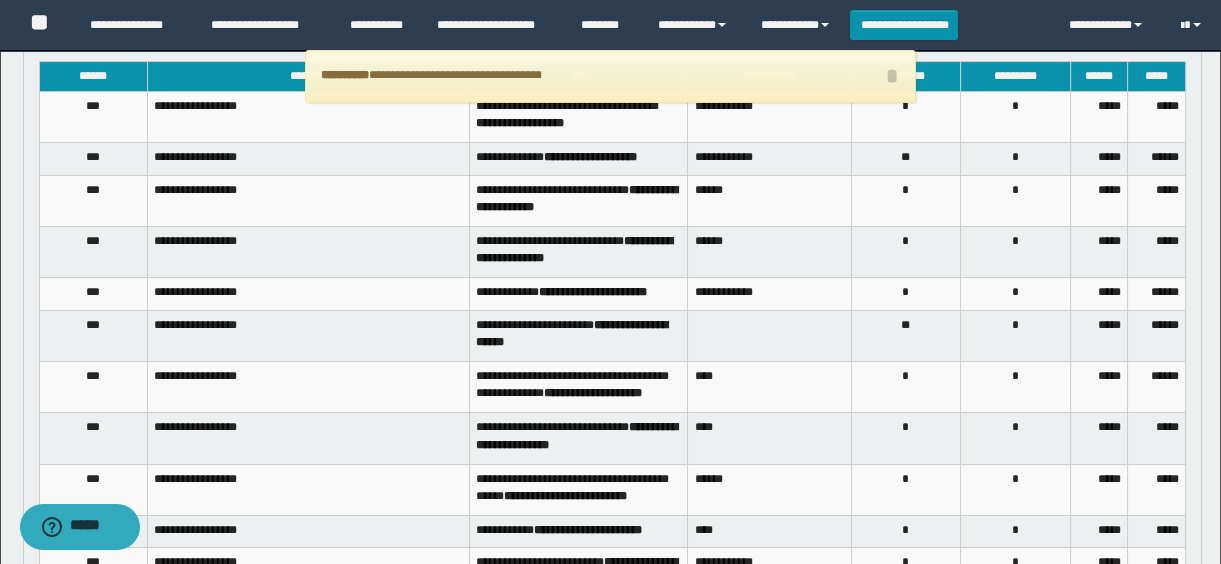 scroll, scrollTop: 0, scrollLeft: 0, axis: both 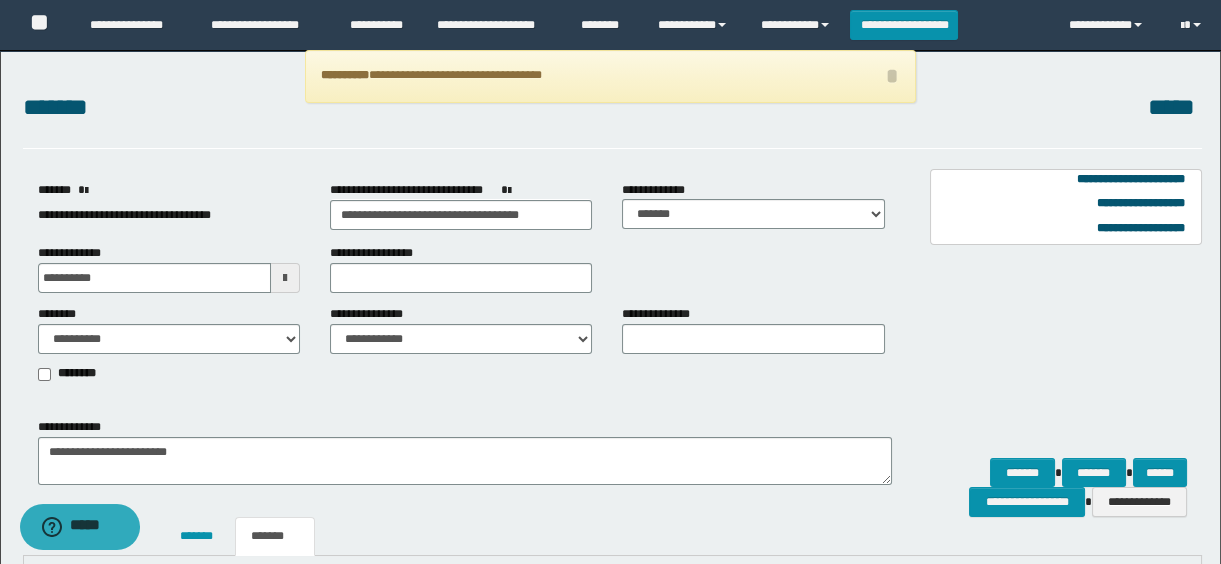 click at bounding box center (285, 278) 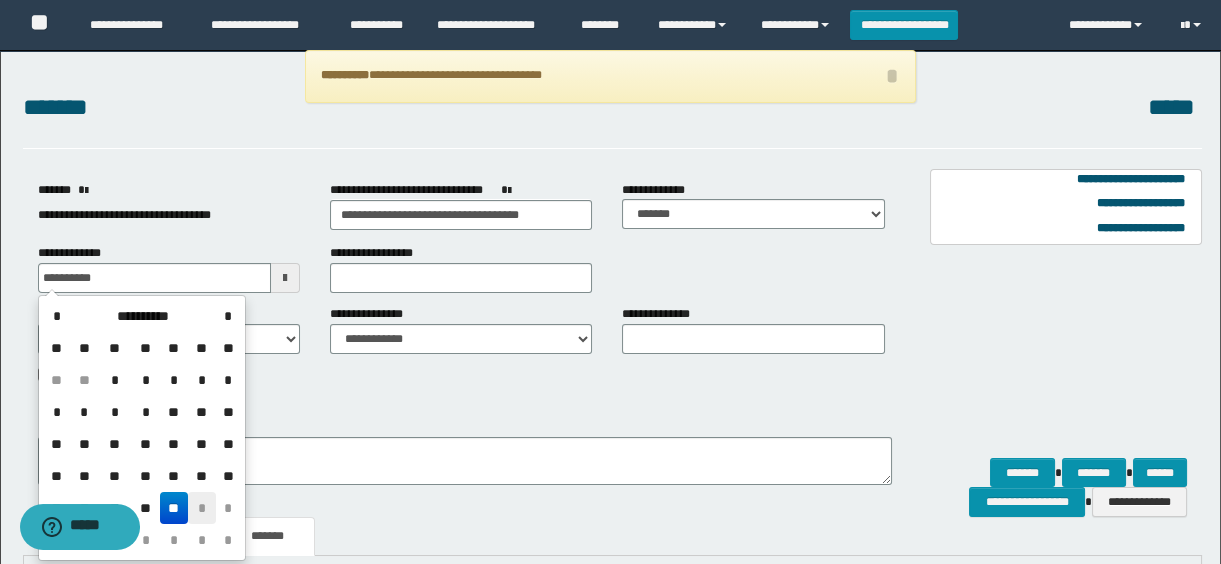 click on "*" at bounding box center [202, 508] 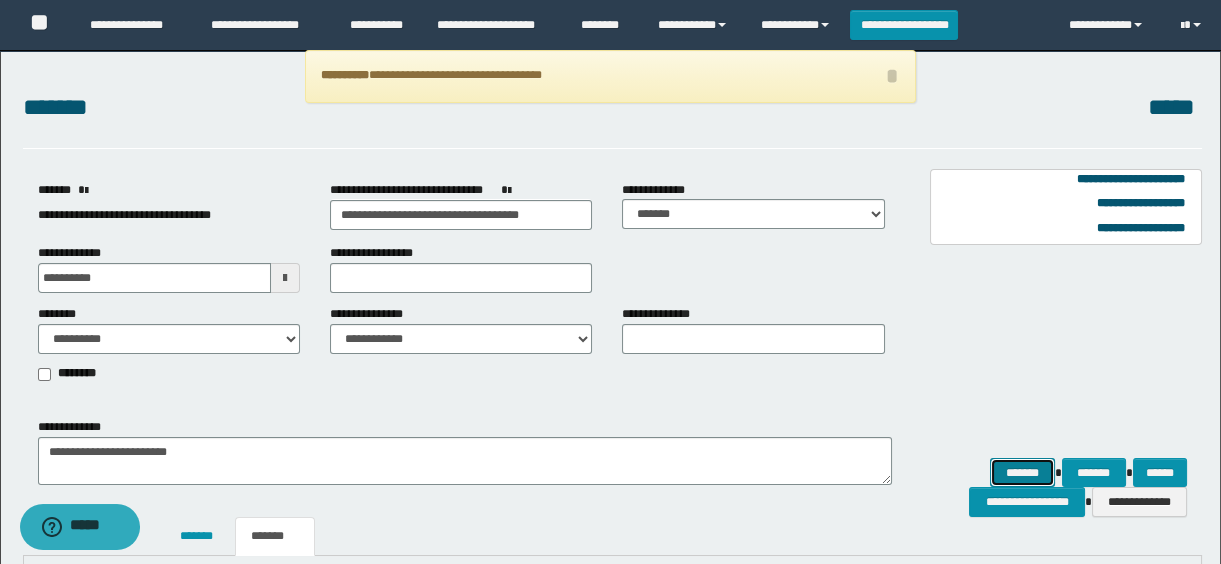 click on "*******" at bounding box center (1022, 473) 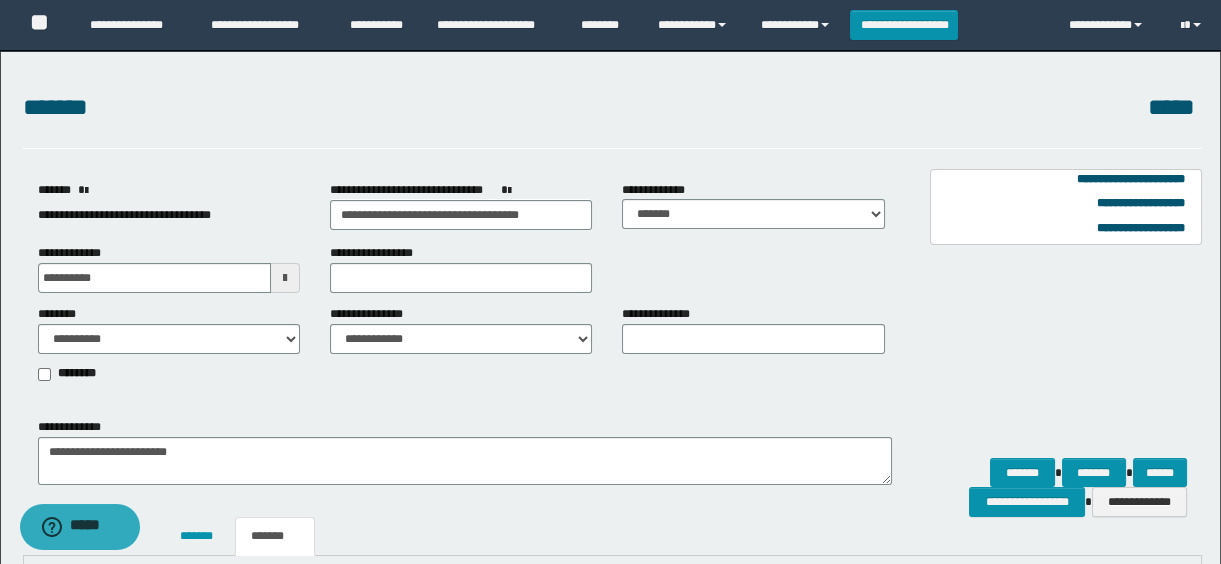 scroll, scrollTop: 176, scrollLeft: 0, axis: vertical 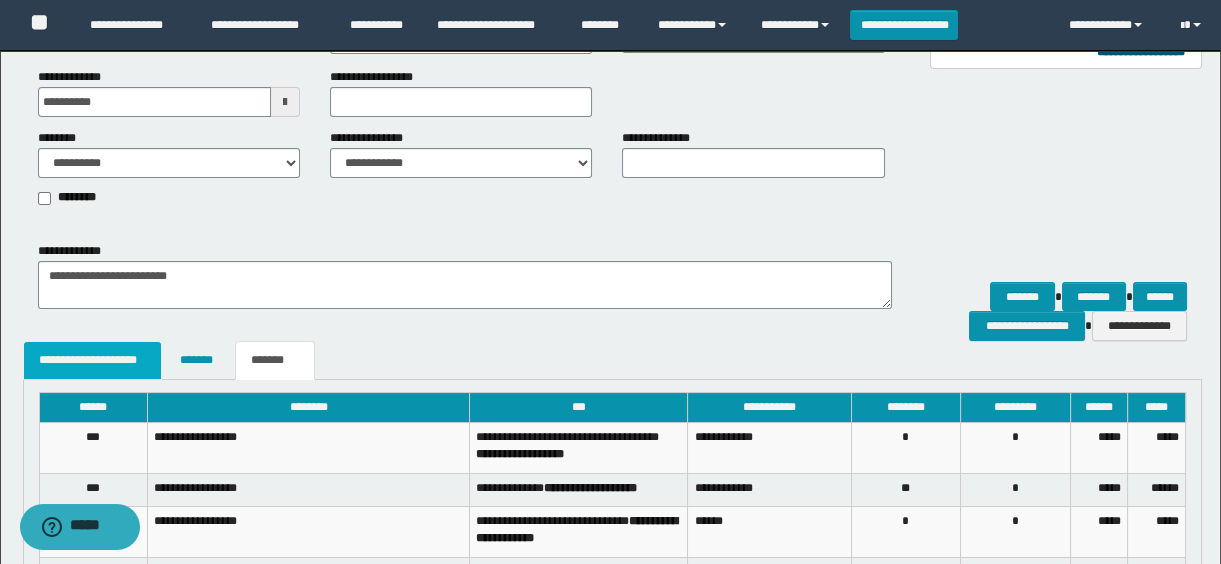 click on "**********" at bounding box center (93, 360) 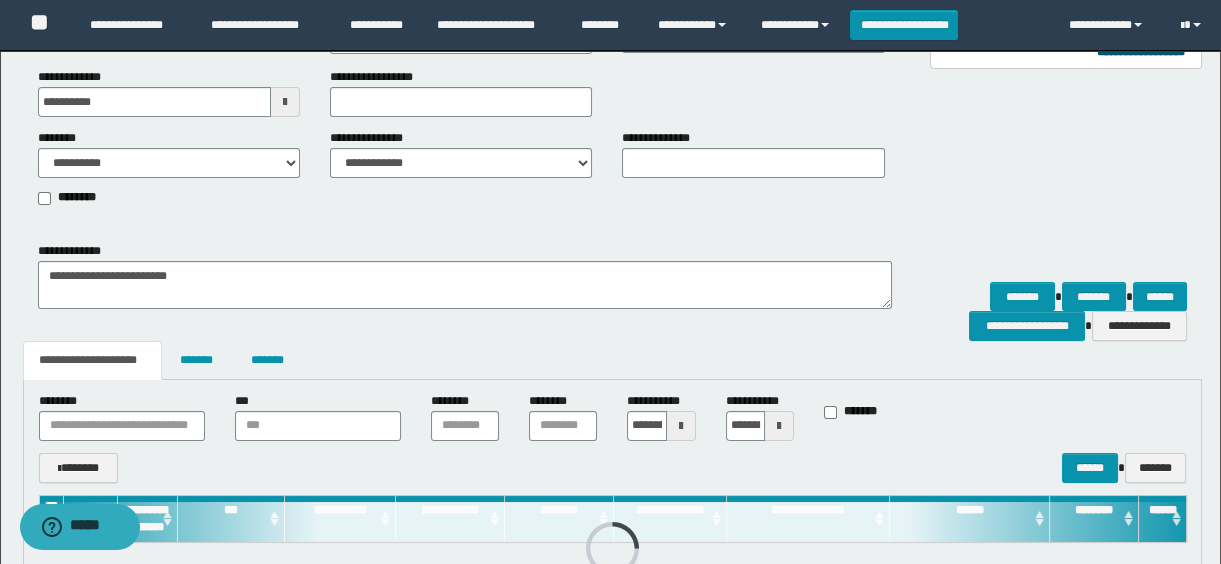 scroll, scrollTop: 325, scrollLeft: 0, axis: vertical 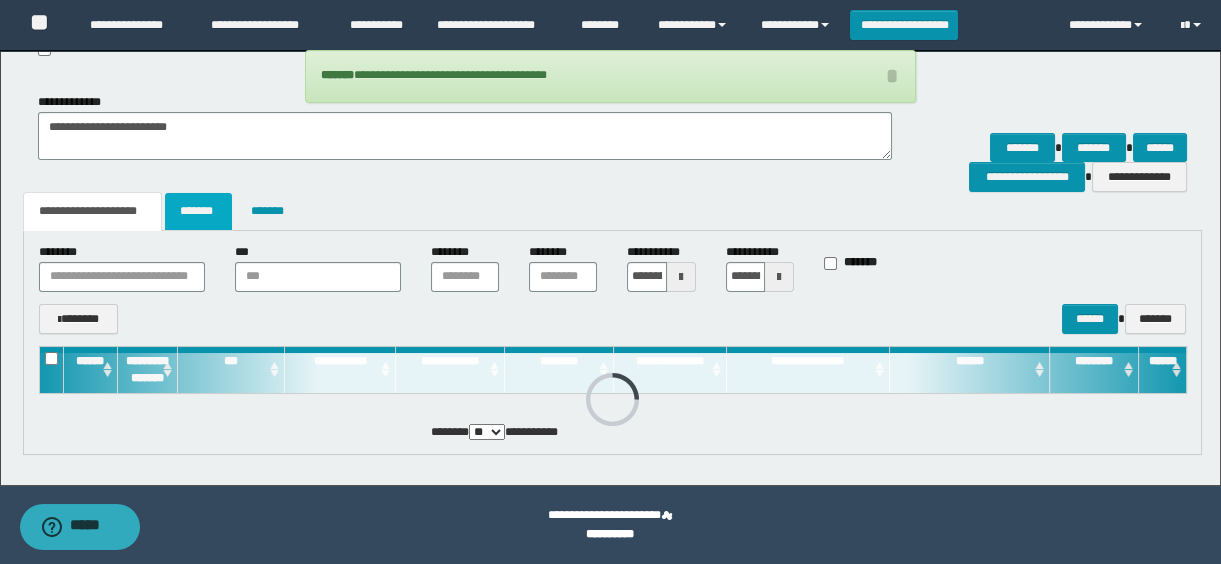 click on "*******" at bounding box center (198, 211) 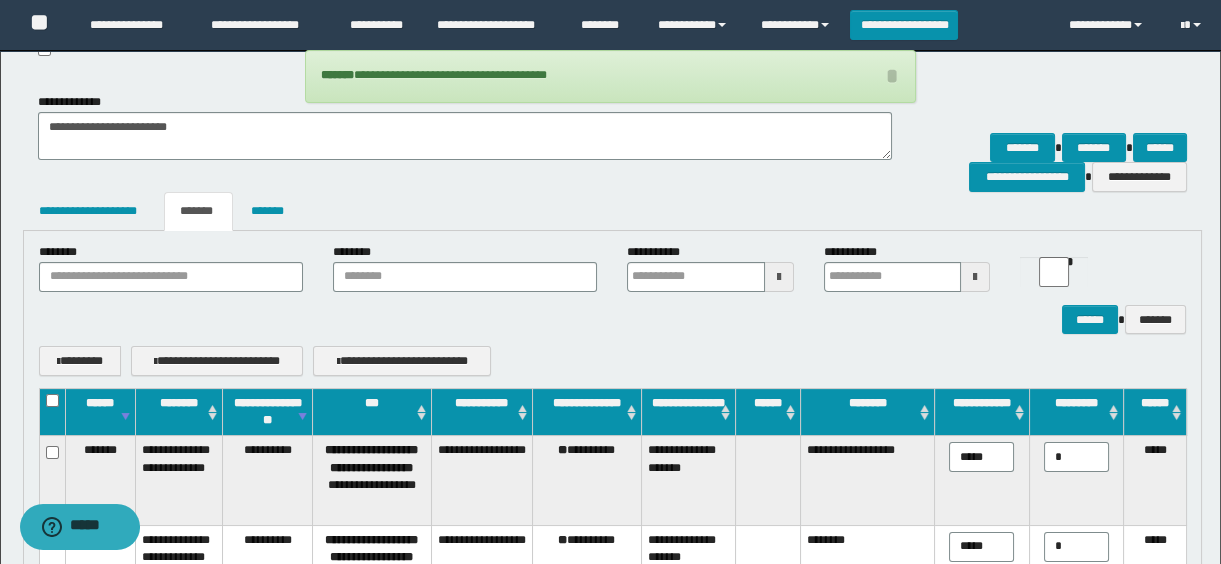 click on "**********" at bounding box center (982, 412) 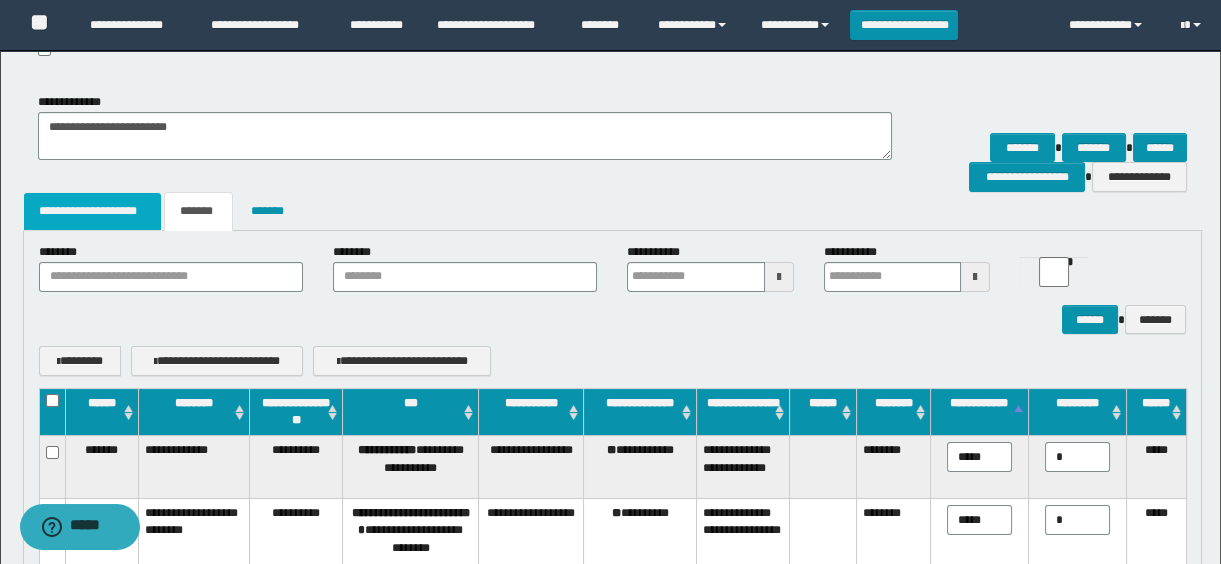 click on "**********" at bounding box center [93, 211] 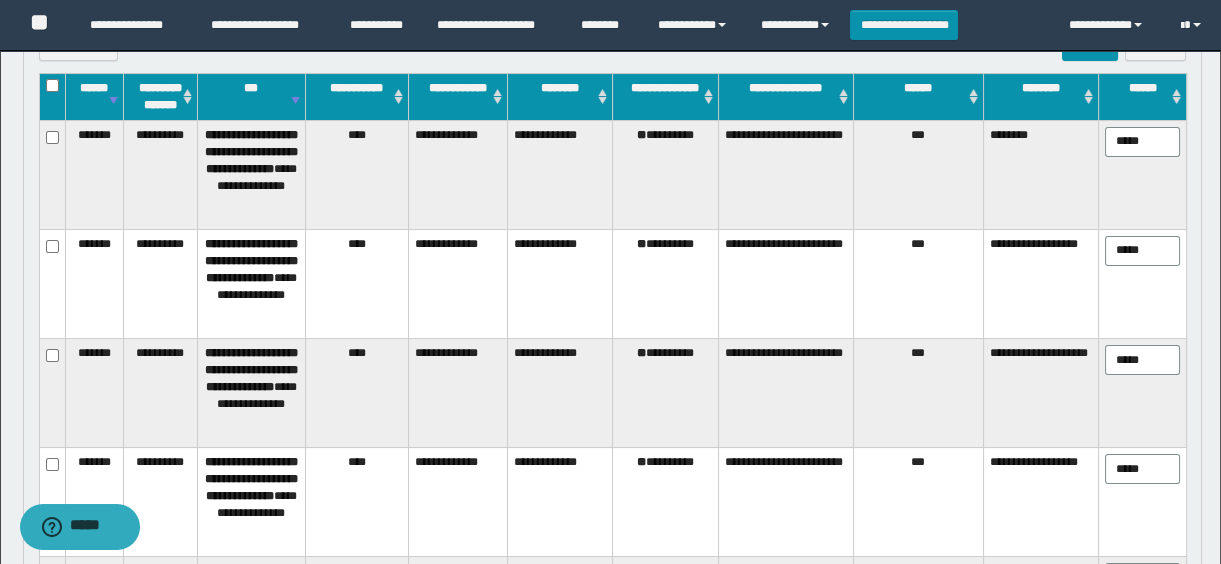 scroll, scrollTop: 325, scrollLeft: 0, axis: vertical 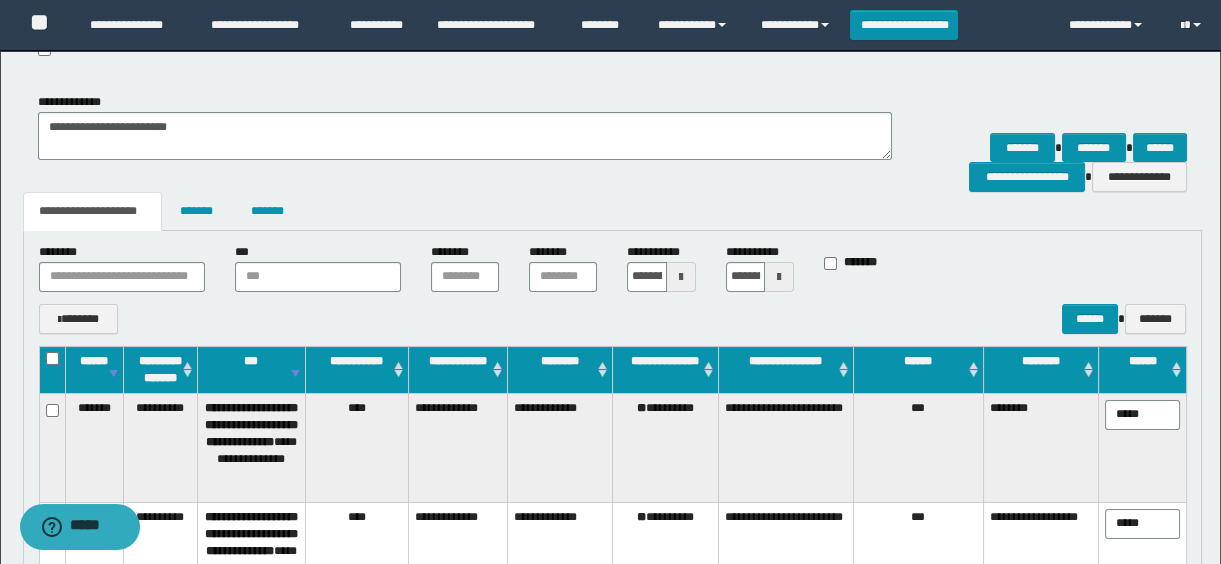 click at bounding box center [52, 369] 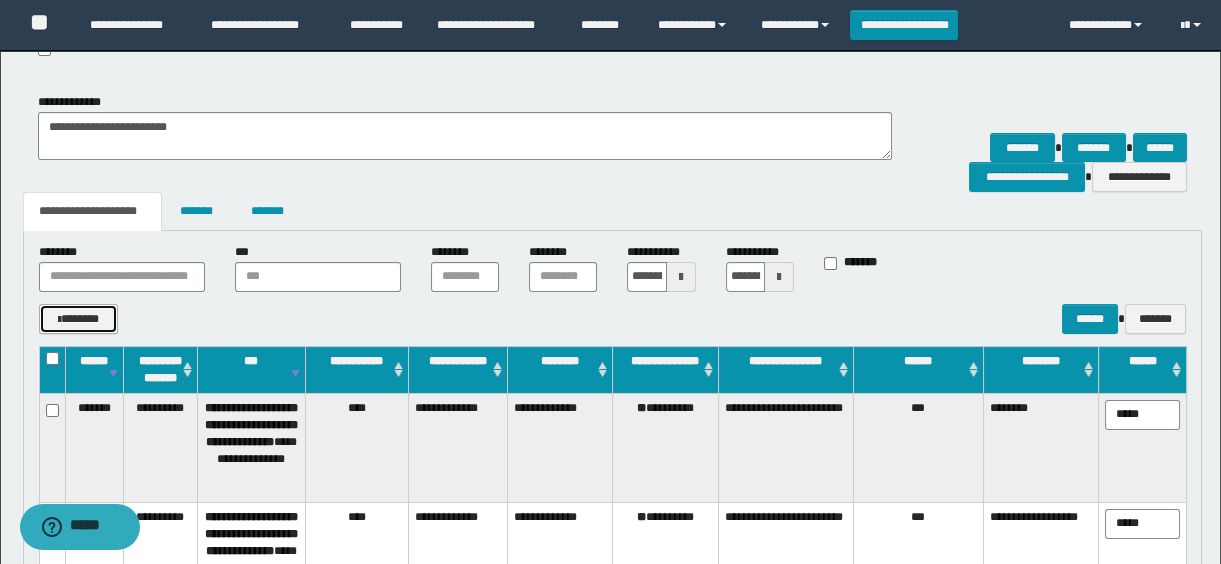 click on "*******" at bounding box center [79, 319] 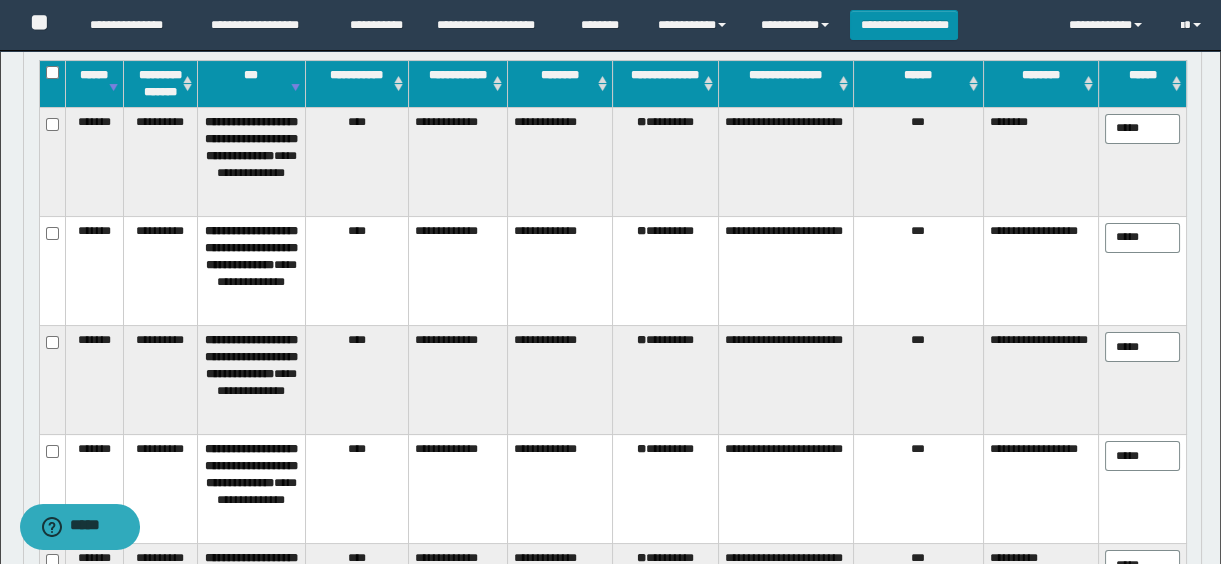 scroll, scrollTop: 339, scrollLeft: 0, axis: vertical 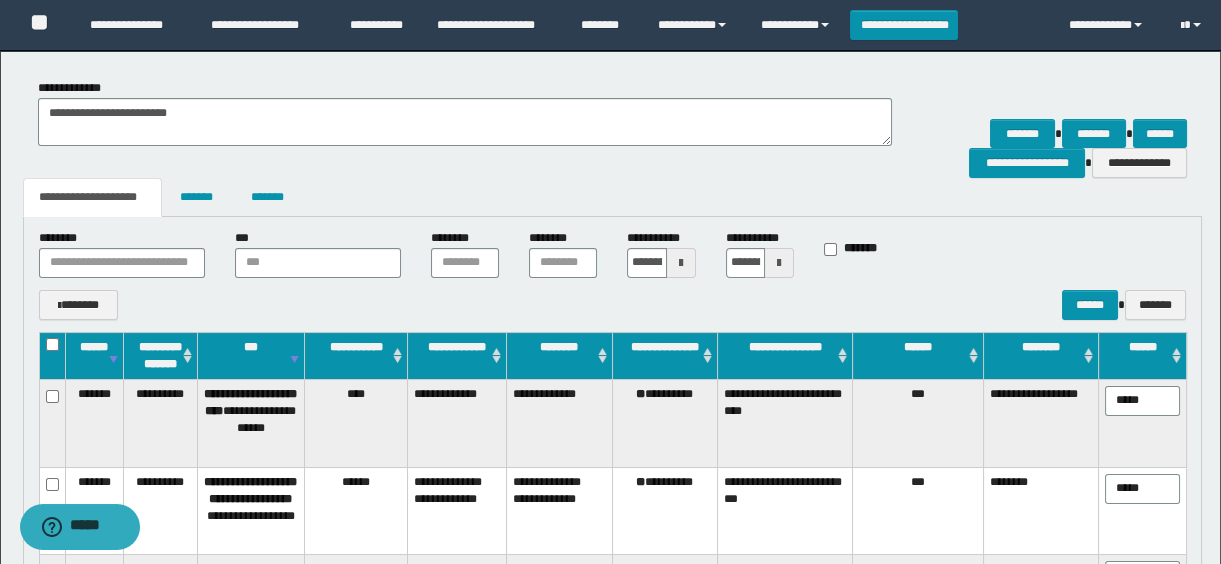click at bounding box center (52, 355) 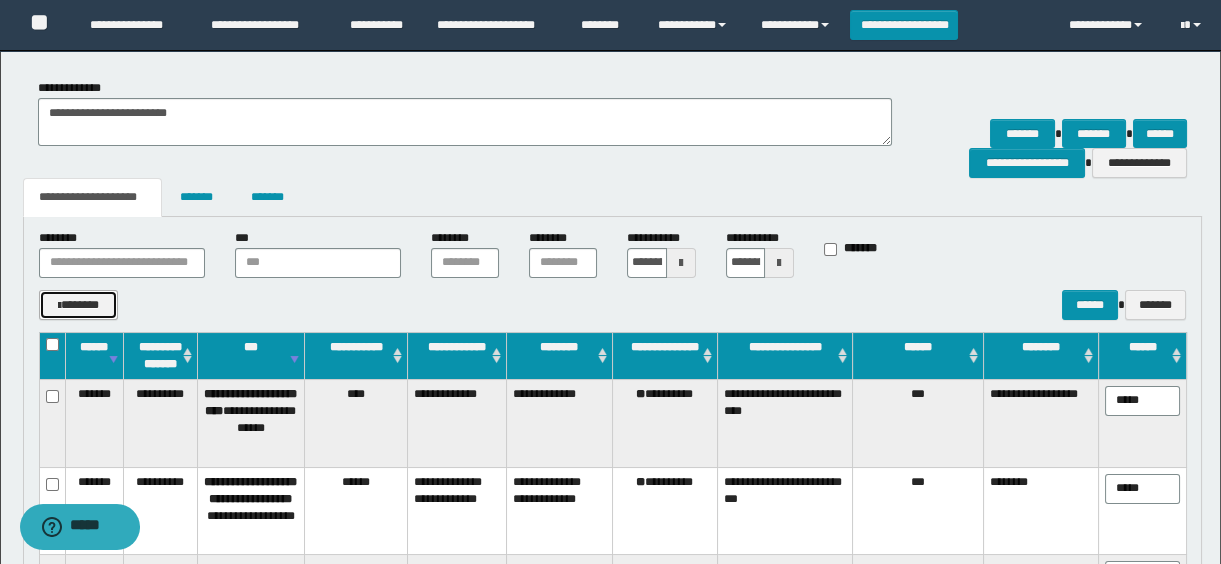 click on "*******" at bounding box center (79, 305) 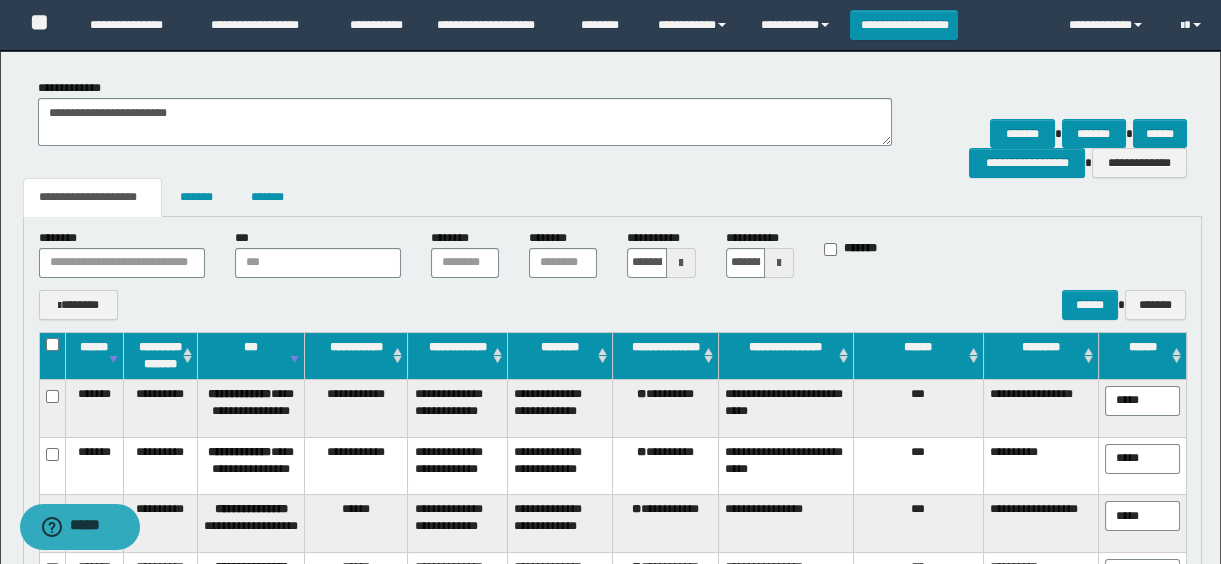 click on "[LAST_NAME]
[PHONE]
[LAST_NAME]
[LAST_NAME]
[CREDIT_CARD_NUMBER]" at bounding box center (613, 274) 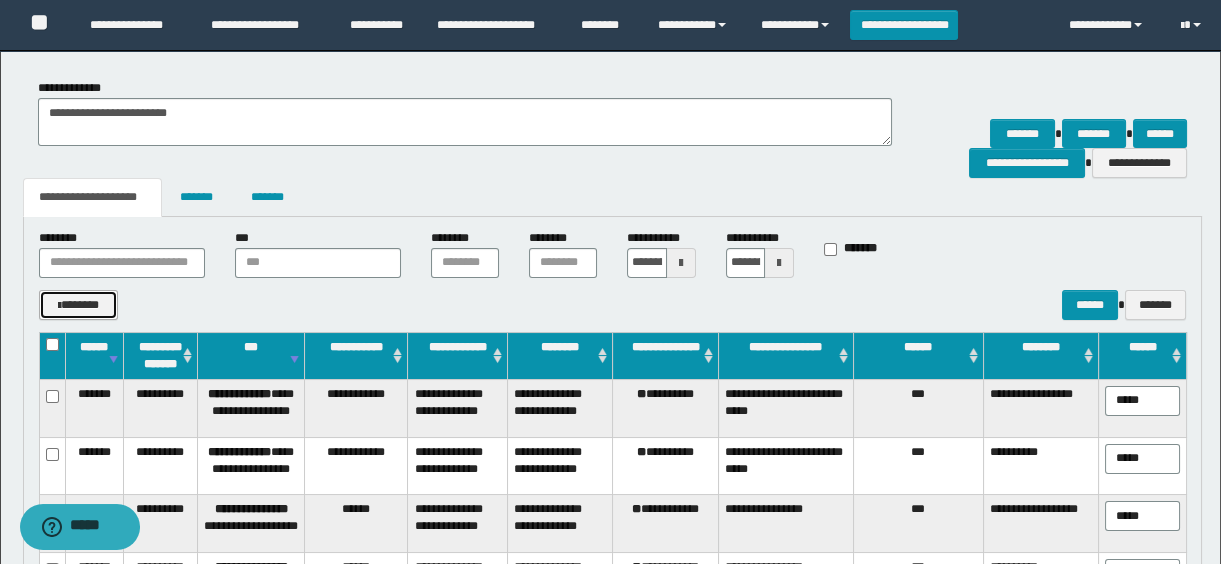 click on "*******" at bounding box center [79, 305] 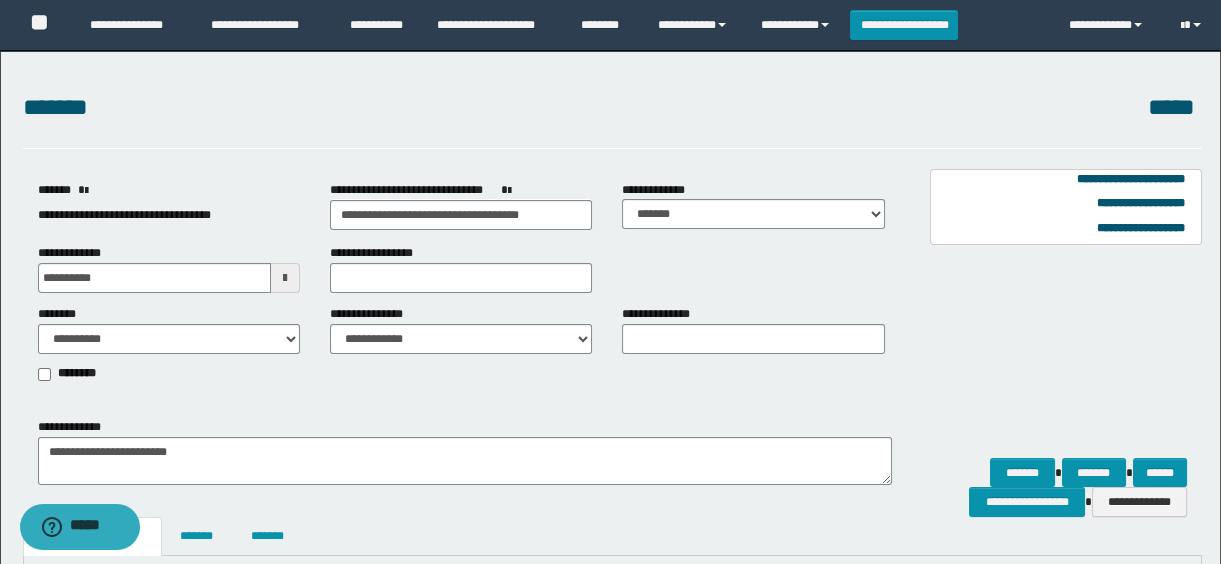 scroll, scrollTop: 354, scrollLeft: 0, axis: vertical 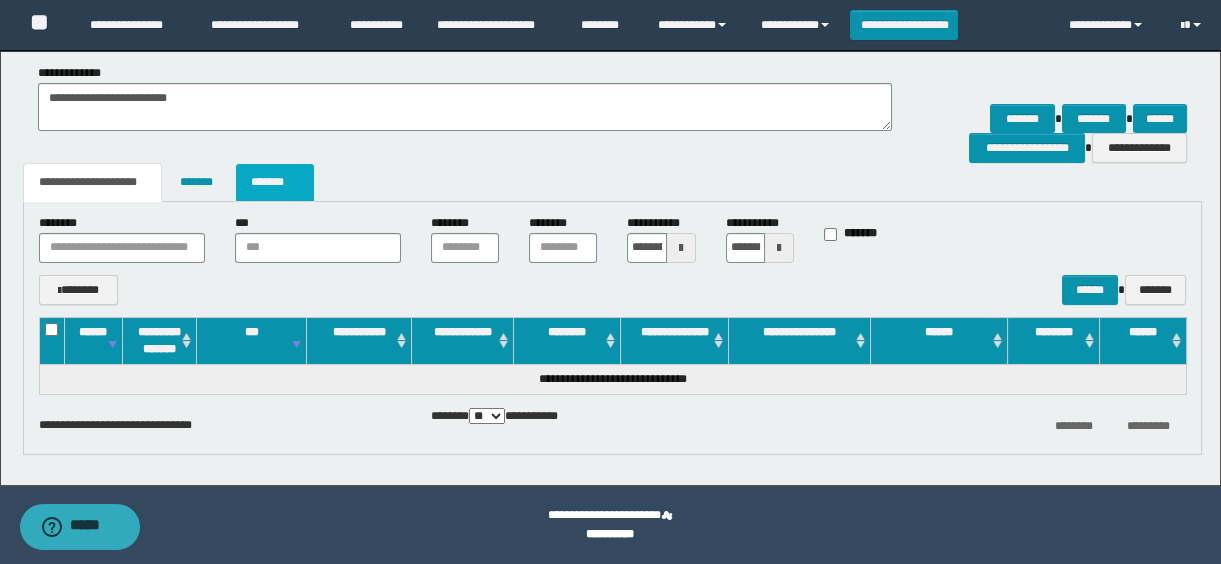click on "*******" at bounding box center (275, 182) 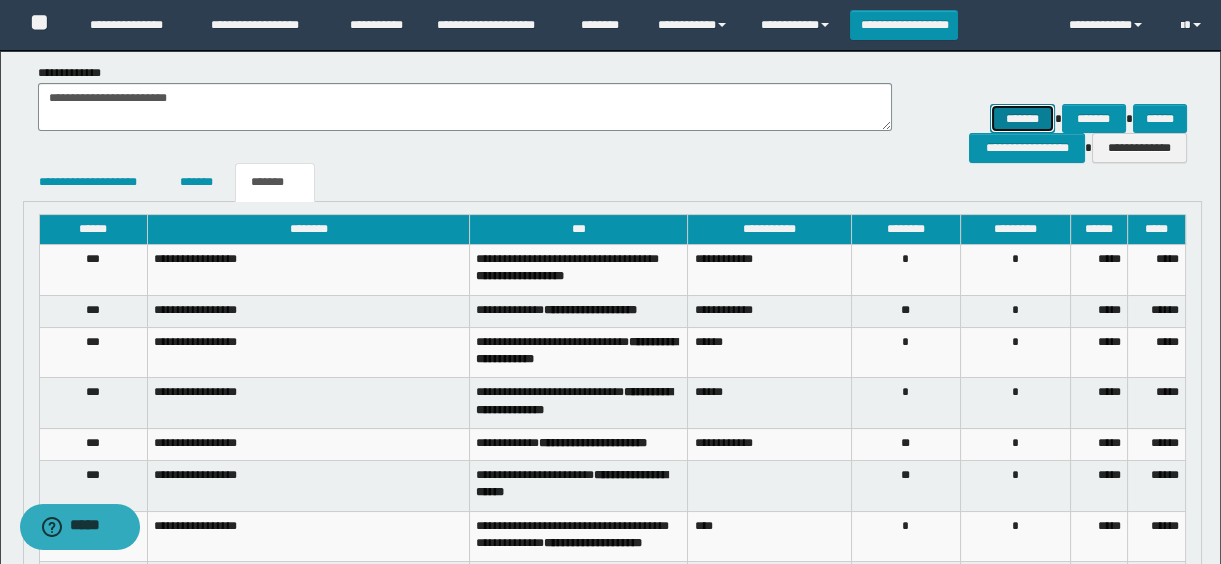 click on "*******" at bounding box center [1022, 119] 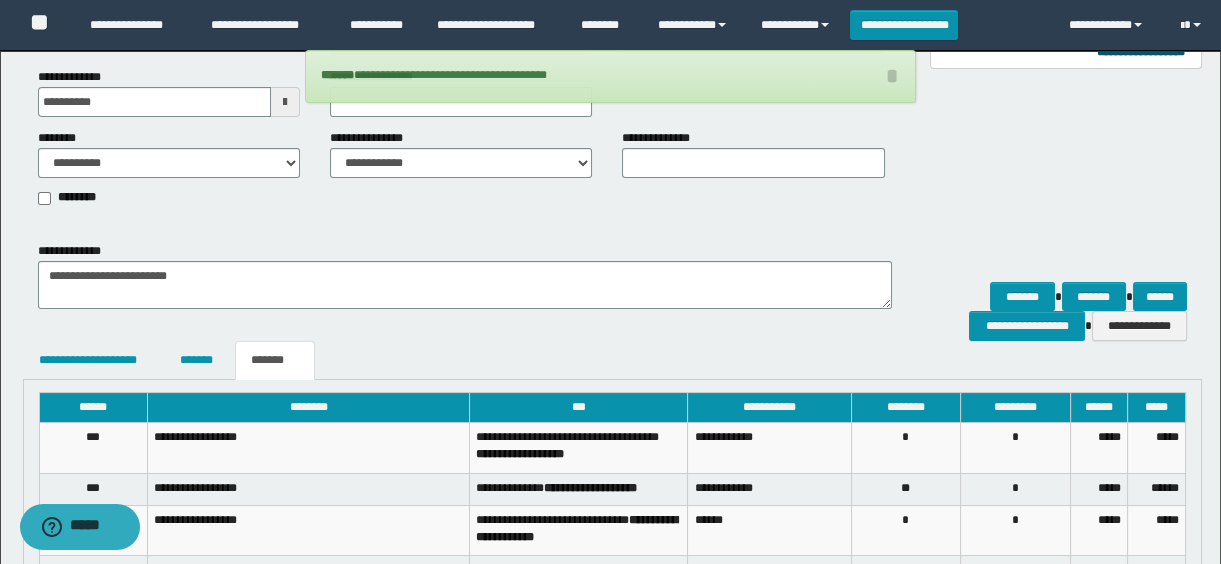 scroll, scrollTop: 354, scrollLeft: 0, axis: vertical 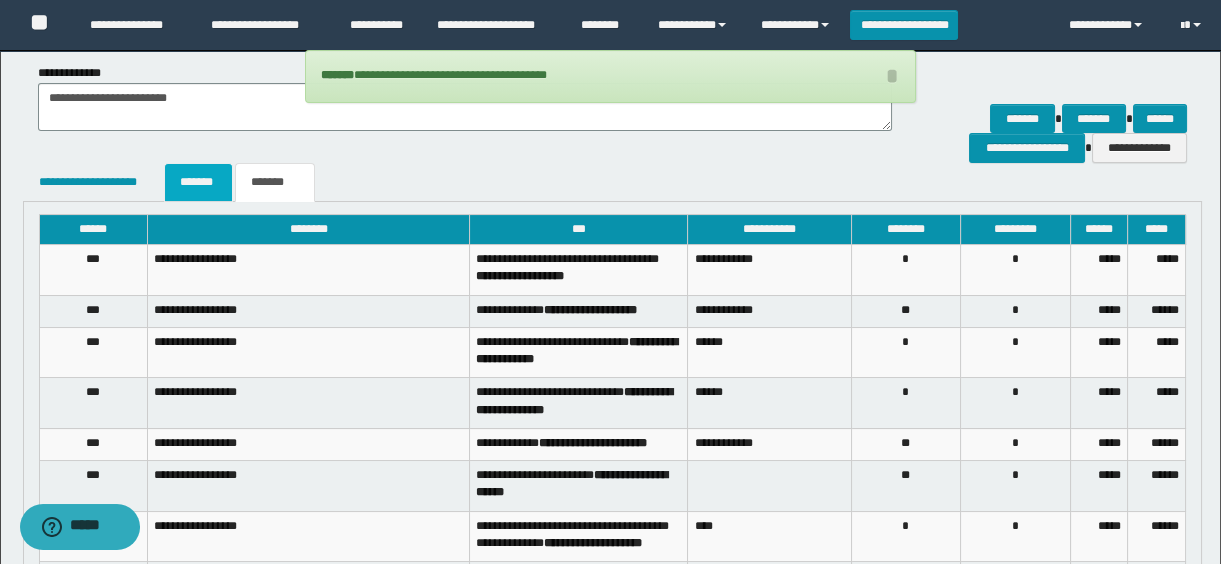 click on "*******" at bounding box center [198, 182] 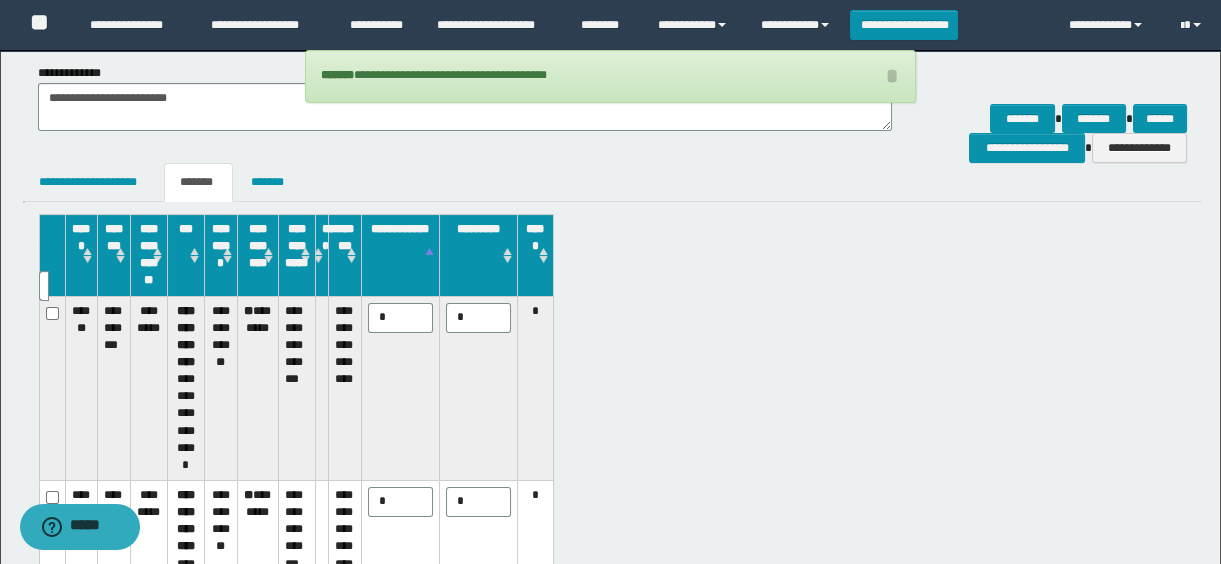 type 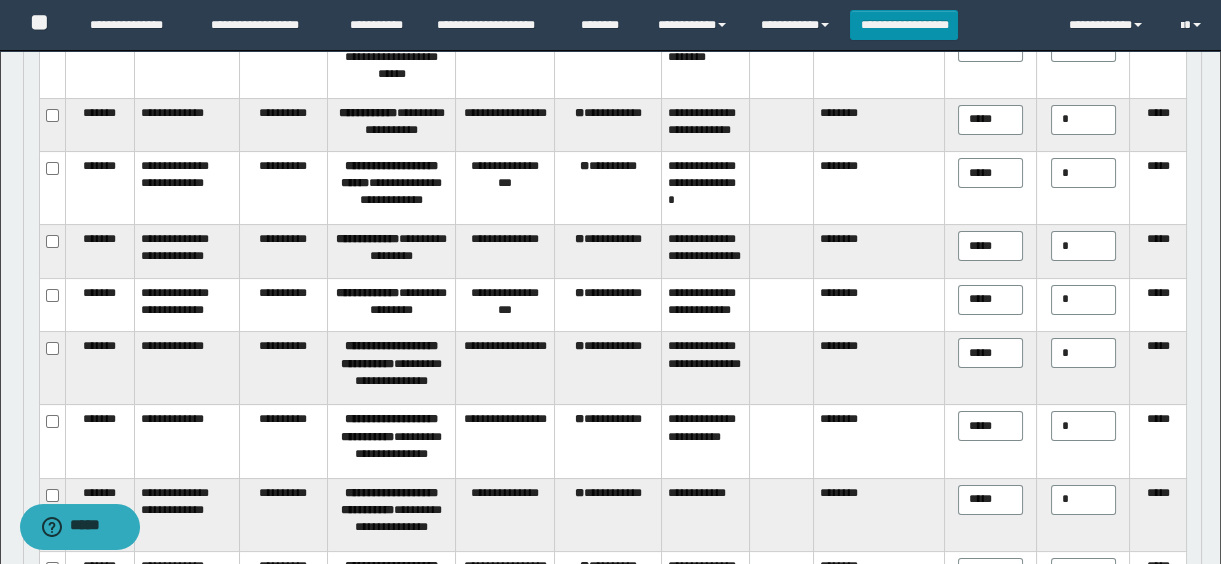 scroll, scrollTop: 445, scrollLeft: 0, axis: vertical 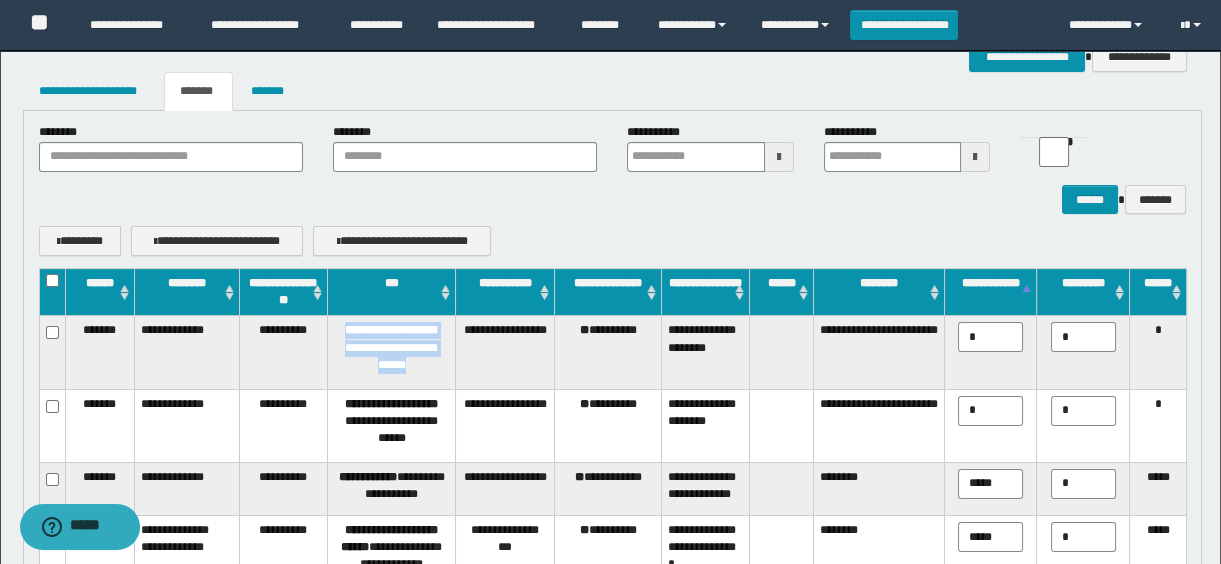 drag, startPoint x: 340, startPoint y: 336, endPoint x: 434, endPoint y: 380, distance: 103.788246 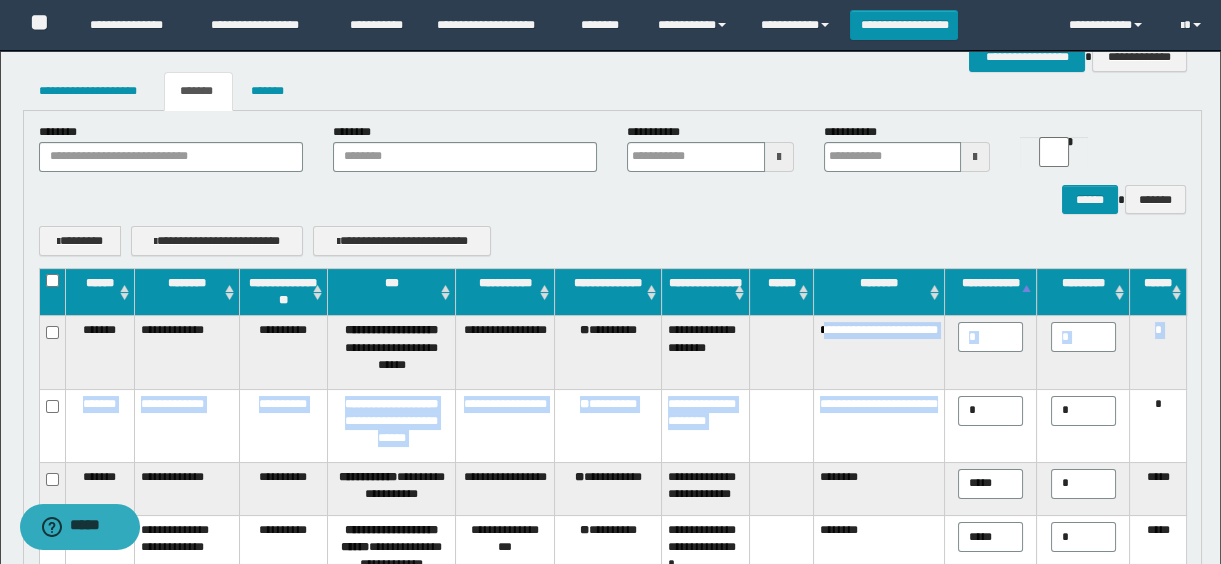 drag, startPoint x: 829, startPoint y: 335, endPoint x: 890, endPoint y: 431, distance: 113.74094 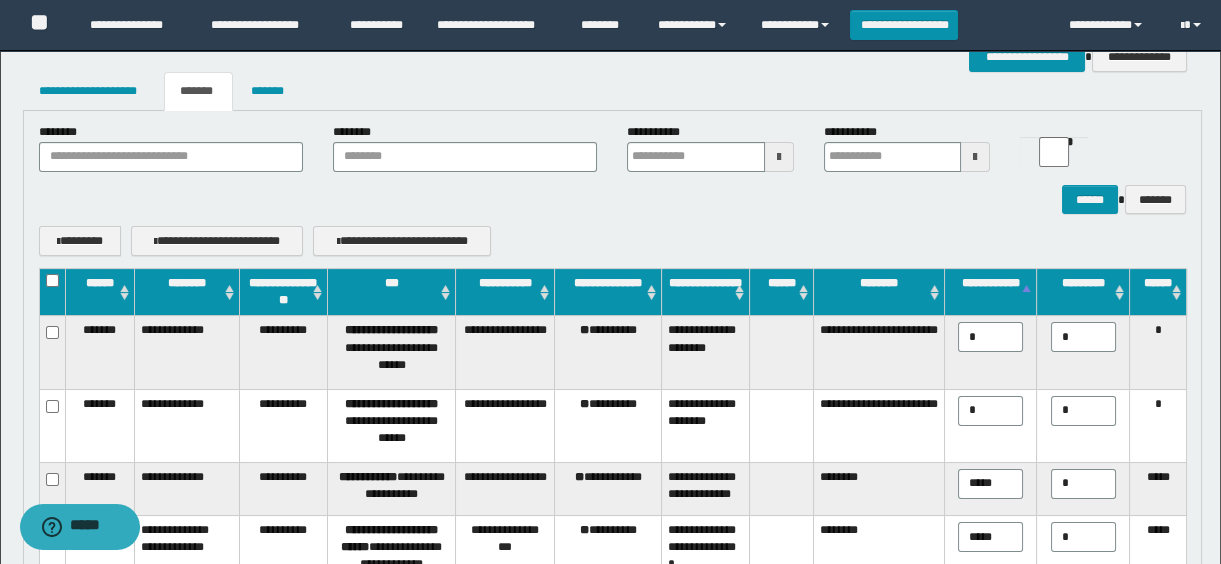 click on "**********" at bounding box center [391, 352] 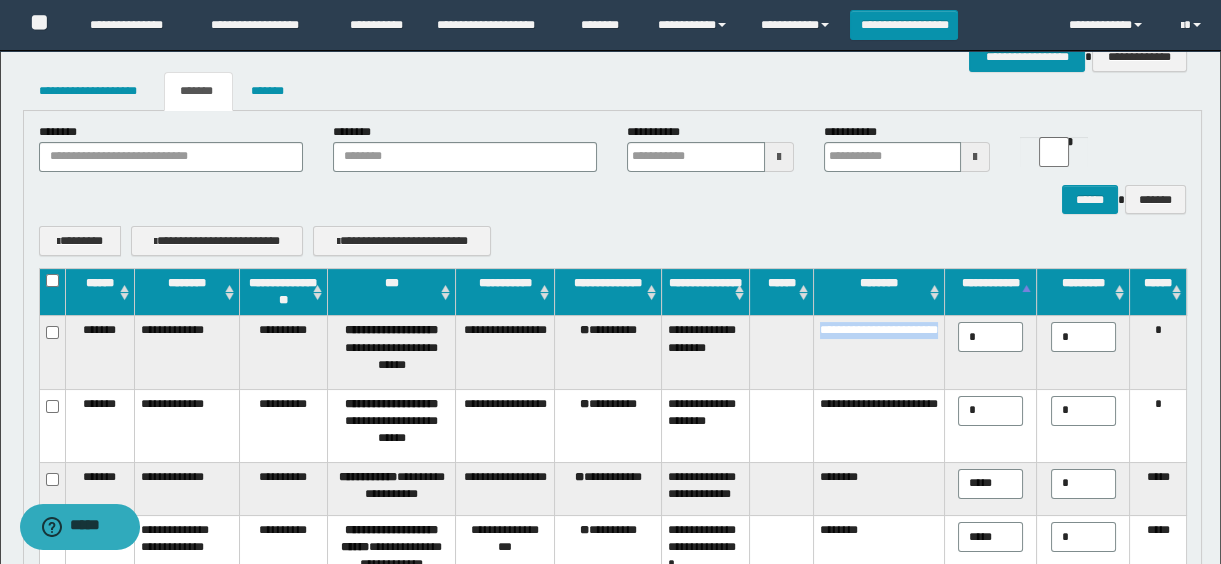 drag, startPoint x: 821, startPoint y: 341, endPoint x: 932, endPoint y: 359, distance: 112.44999 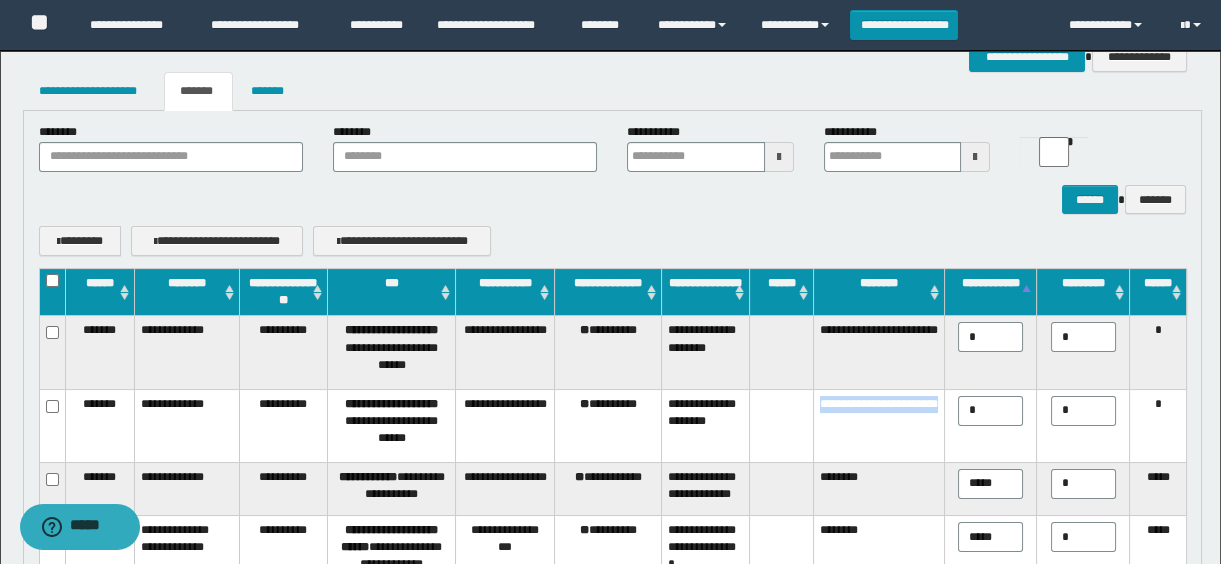 drag, startPoint x: 827, startPoint y: 410, endPoint x: 904, endPoint y: 422, distance: 77.92946 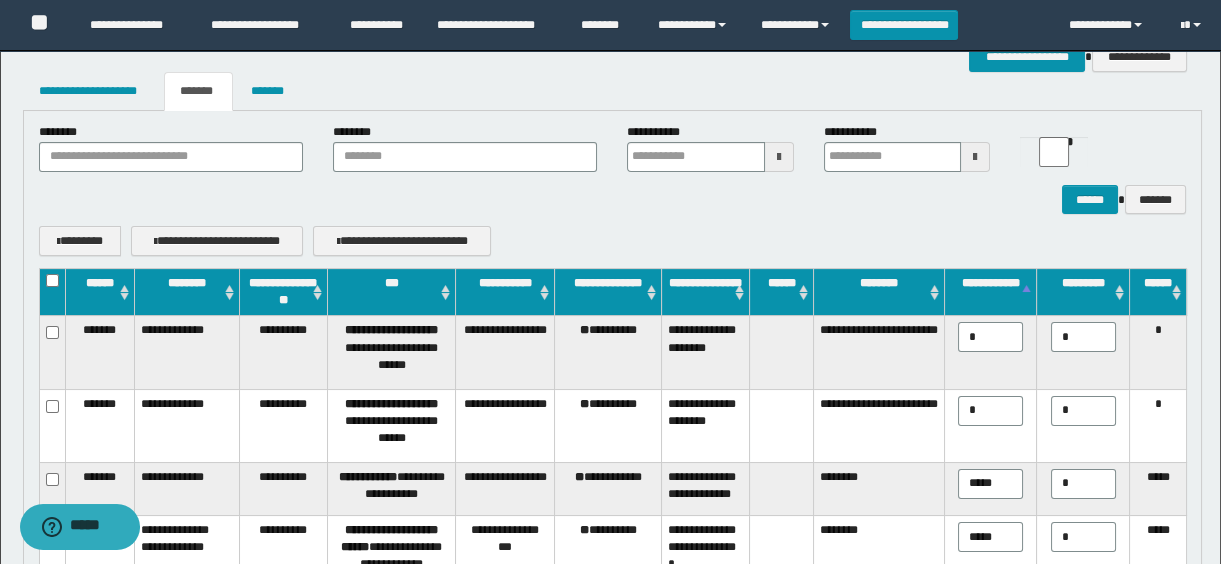 drag, startPoint x: 1006, startPoint y: 348, endPoint x: 941, endPoint y: 346, distance: 65.03076 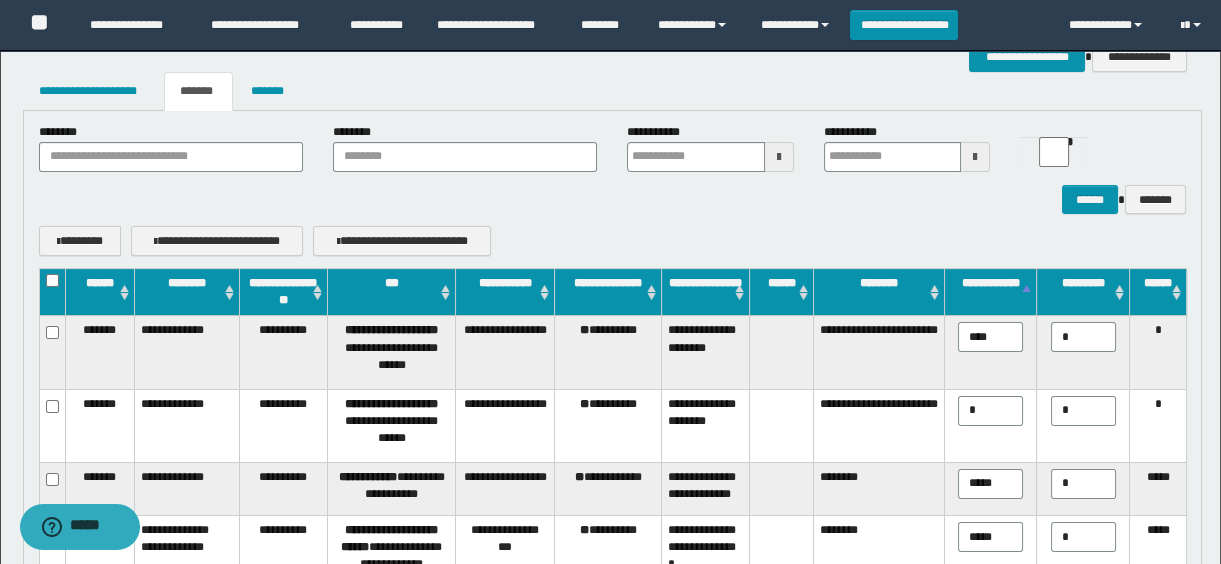 type on "*****" 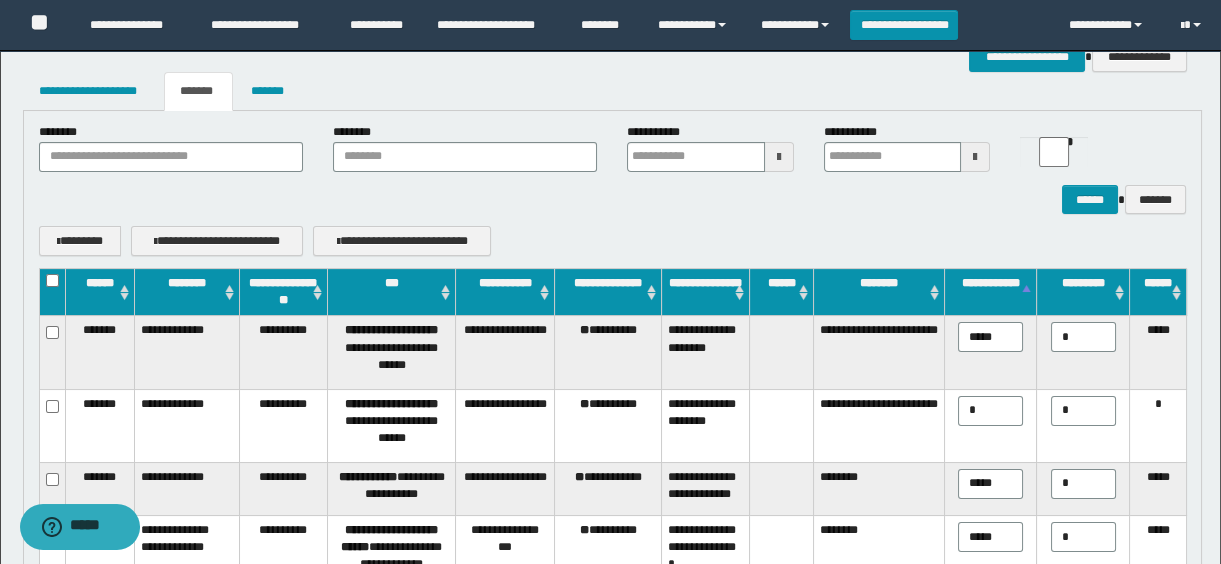 drag, startPoint x: 1002, startPoint y: 400, endPoint x: 971, endPoint y: 401, distance: 31.016125 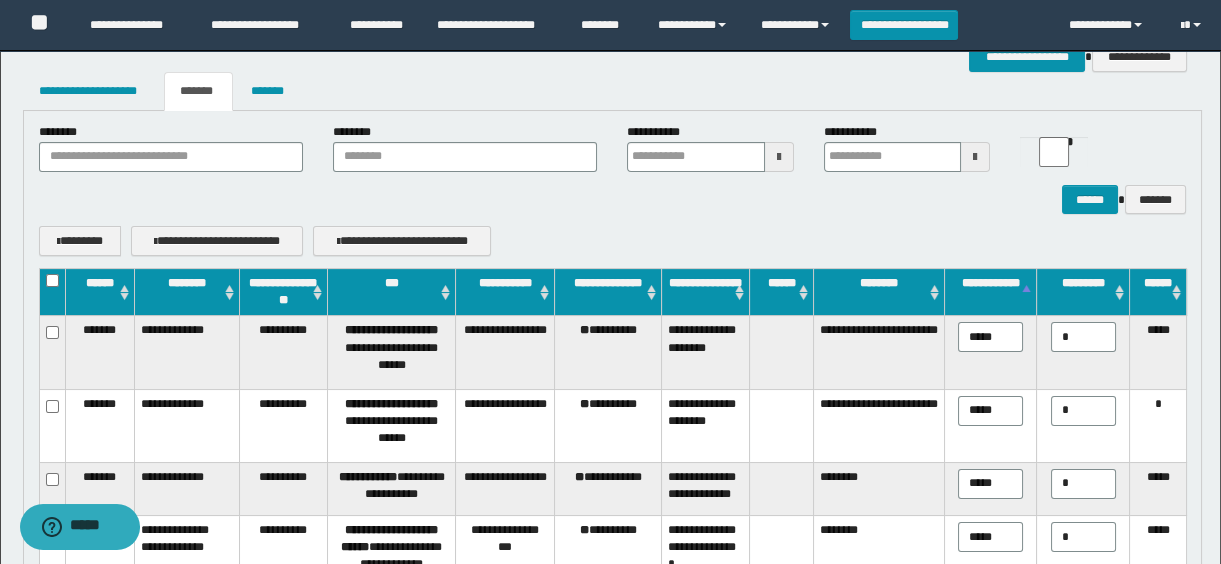 type on "******" 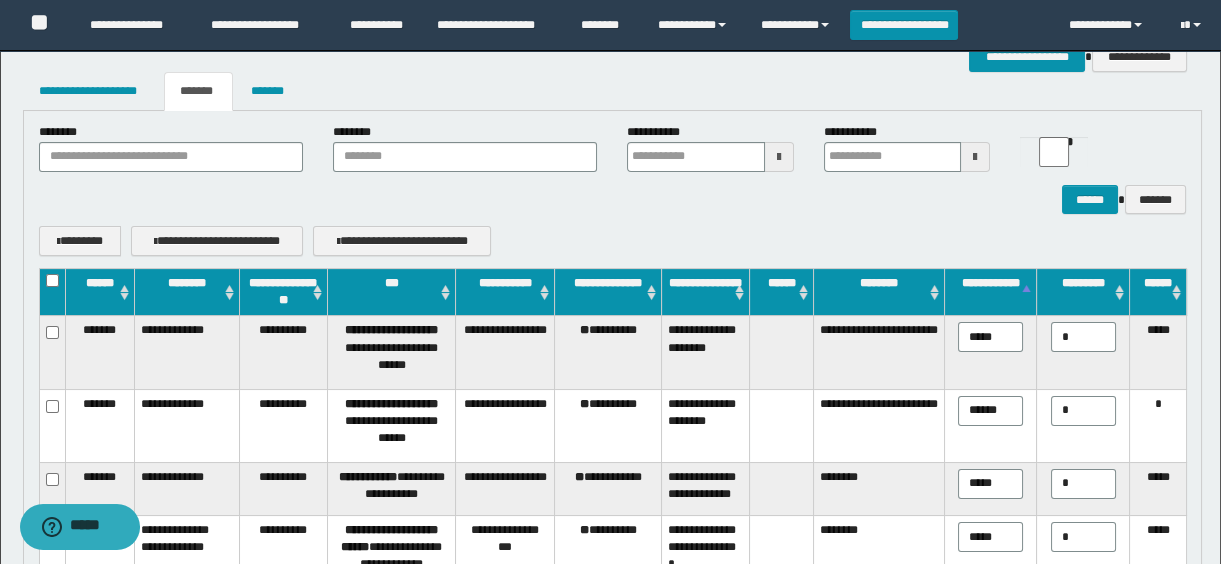 click on "**********" at bounding box center [878, 425] 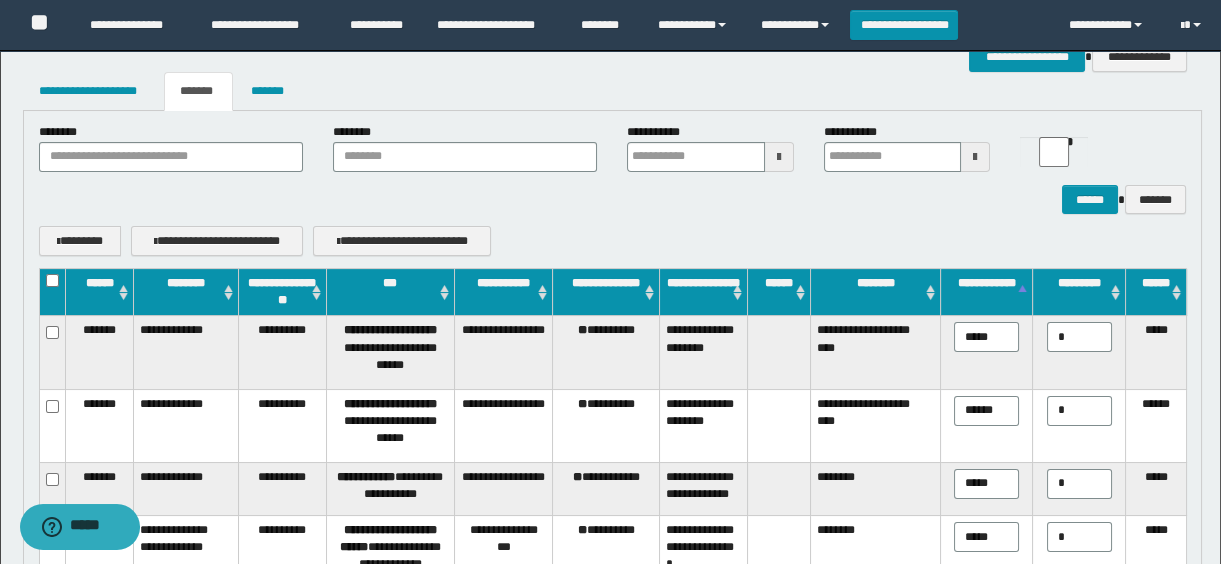 scroll, scrollTop: 172, scrollLeft: 0, axis: vertical 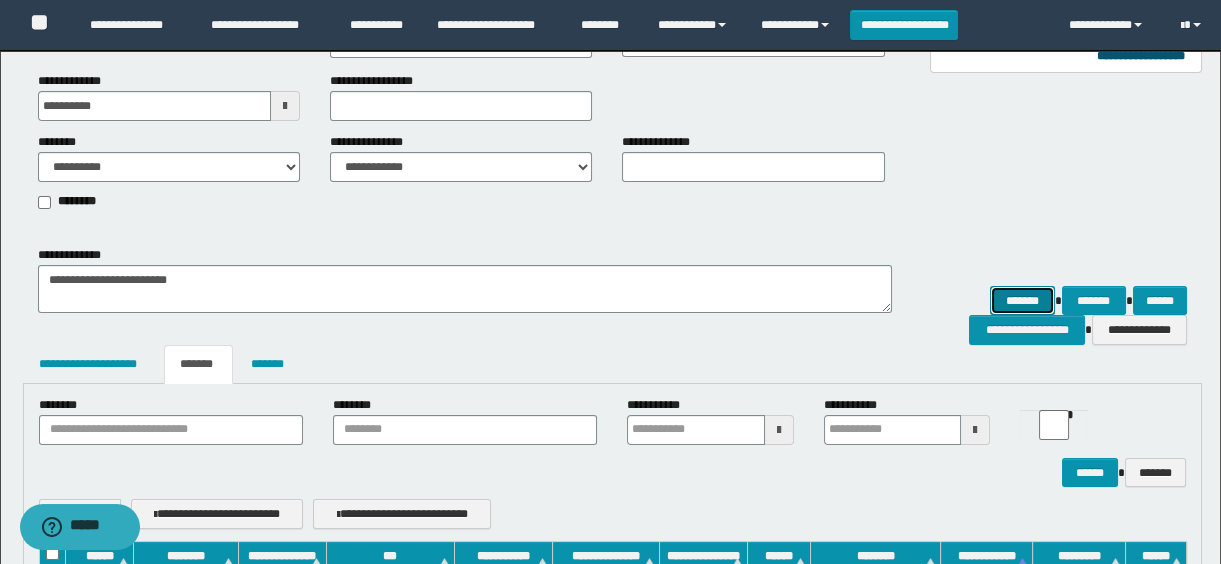 click on "*******" at bounding box center [1022, 301] 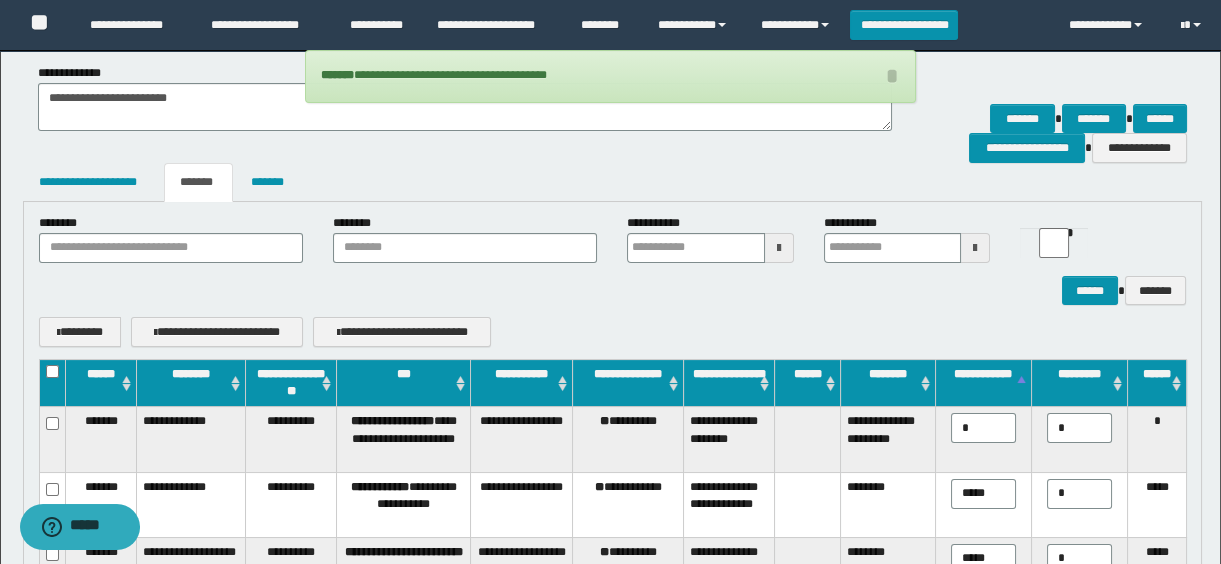scroll, scrollTop: 536, scrollLeft: 0, axis: vertical 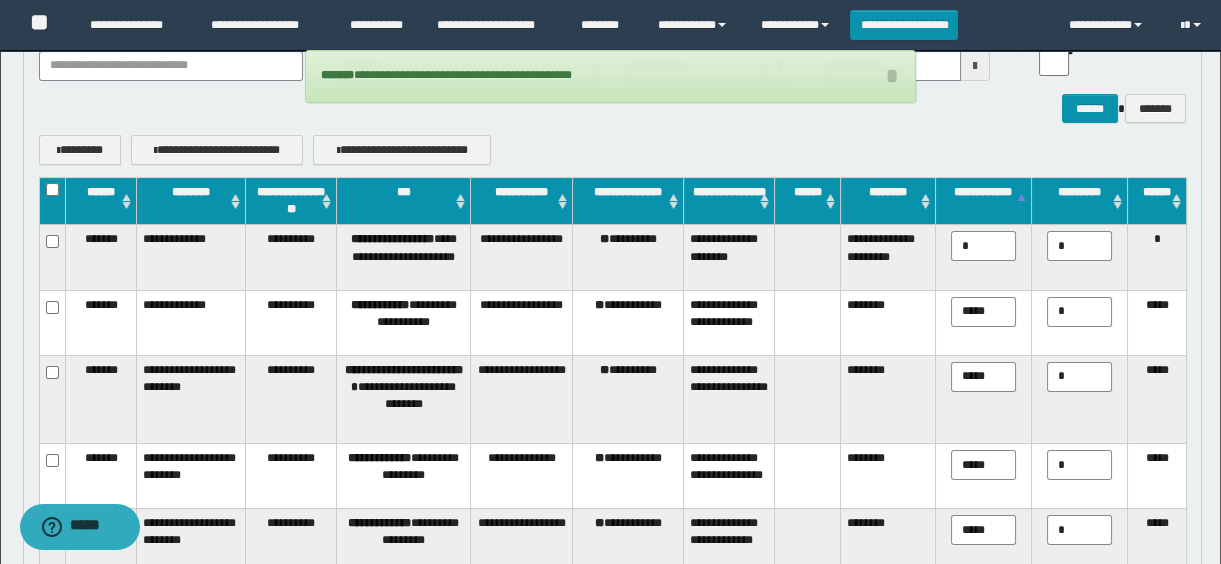 drag, startPoint x: 992, startPoint y: 254, endPoint x: 933, endPoint y: 252, distance: 59.03389 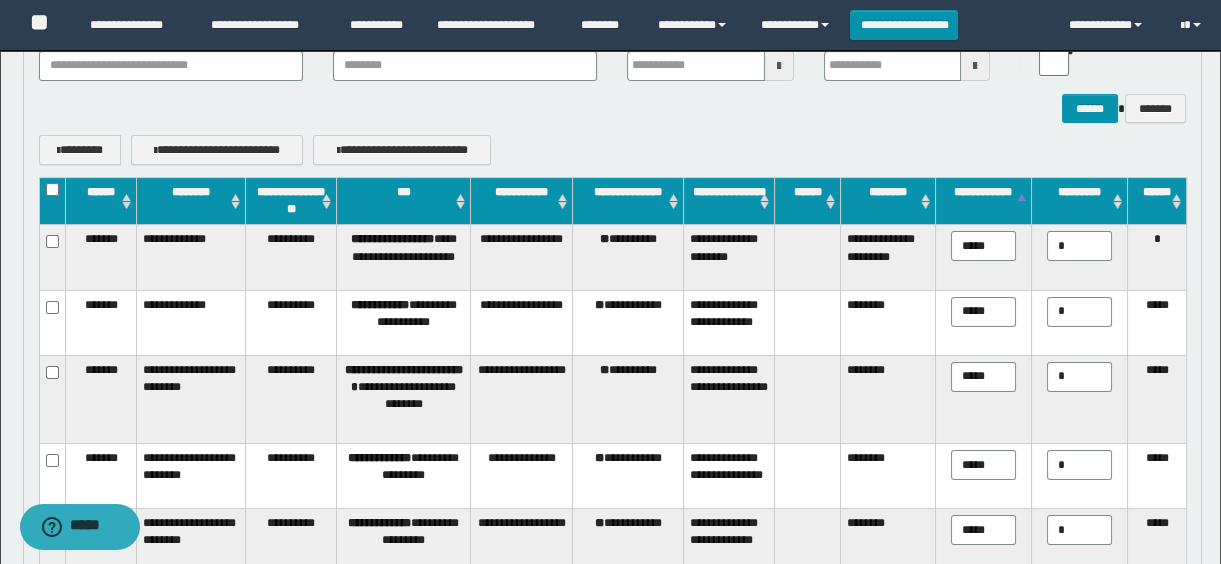 type on "******" 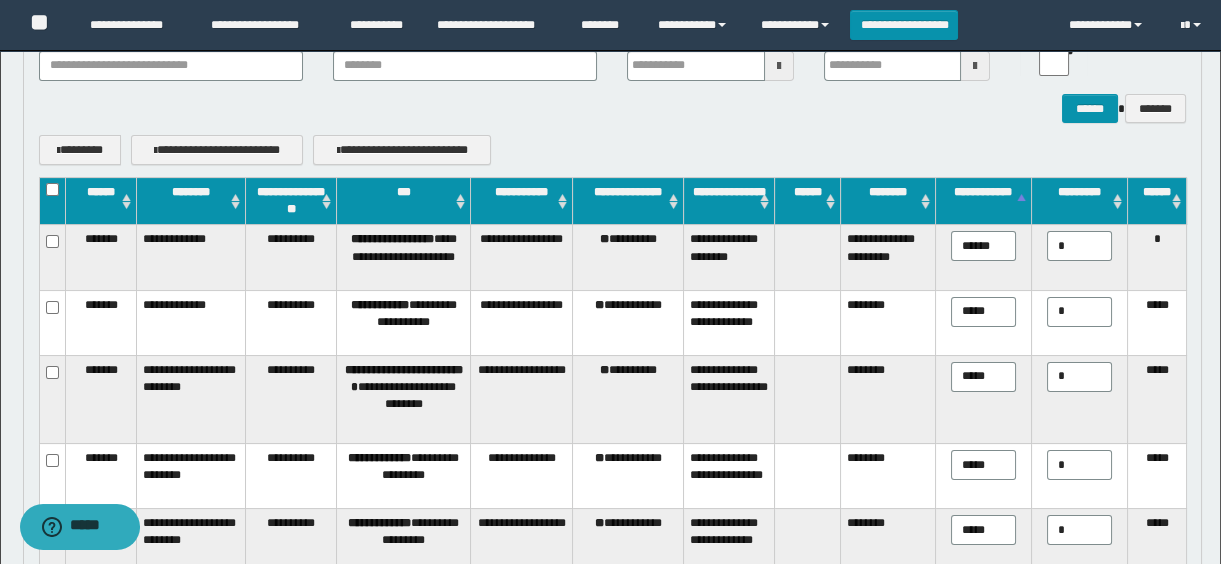 click on "******" at bounding box center [983, 257] 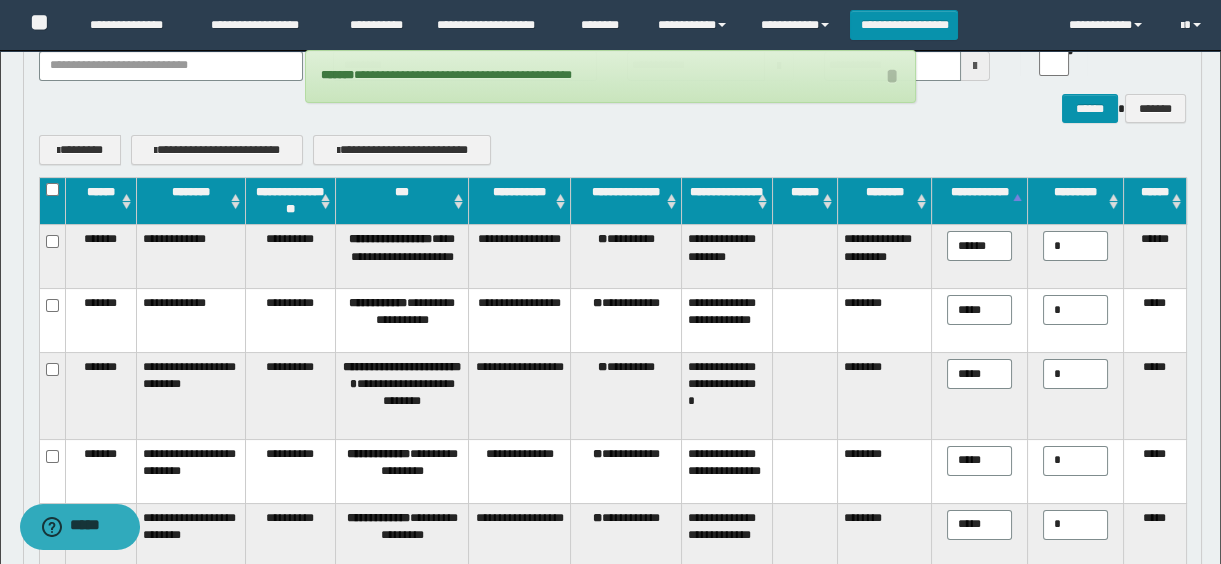 scroll, scrollTop: 354, scrollLeft: 0, axis: vertical 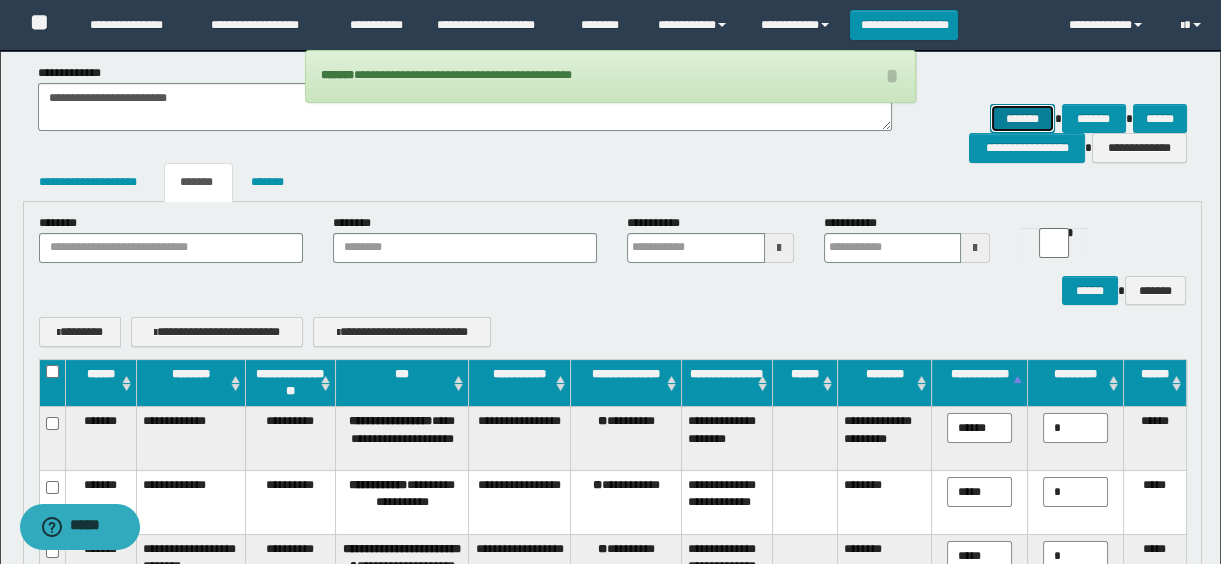 click on "*******" at bounding box center (1022, 119) 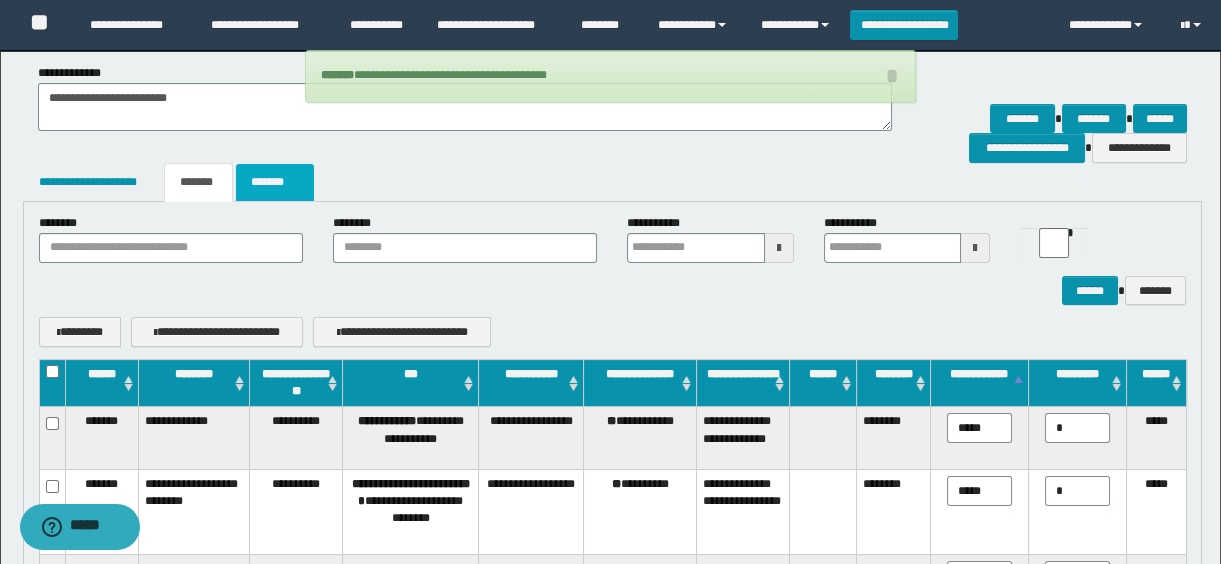 click on "*******" at bounding box center (275, 182) 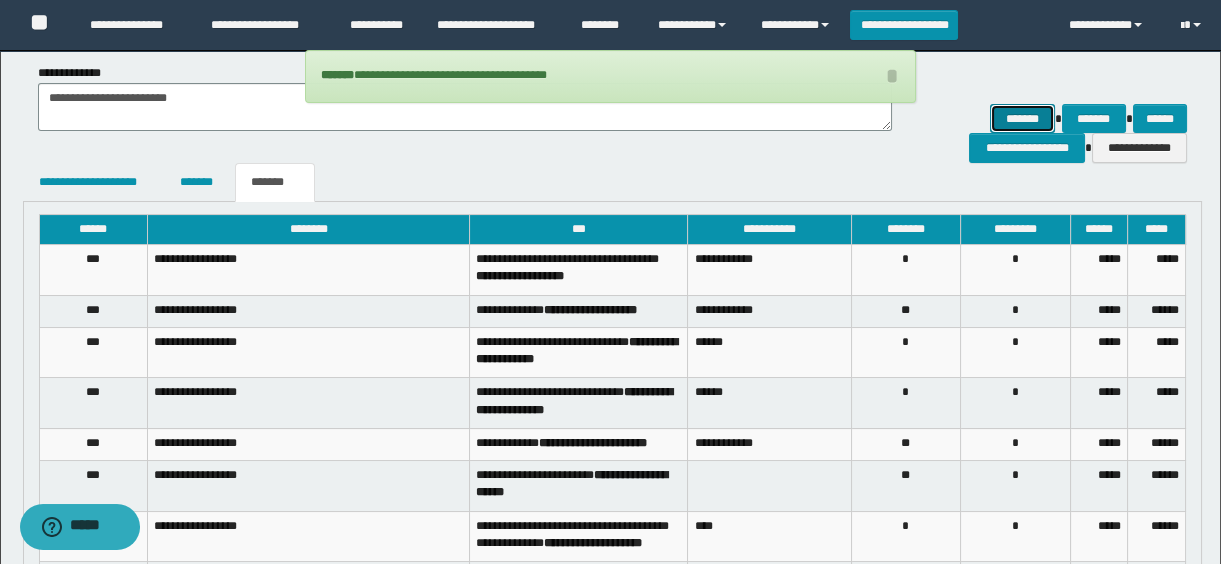 click on "*******" at bounding box center (1022, 119) 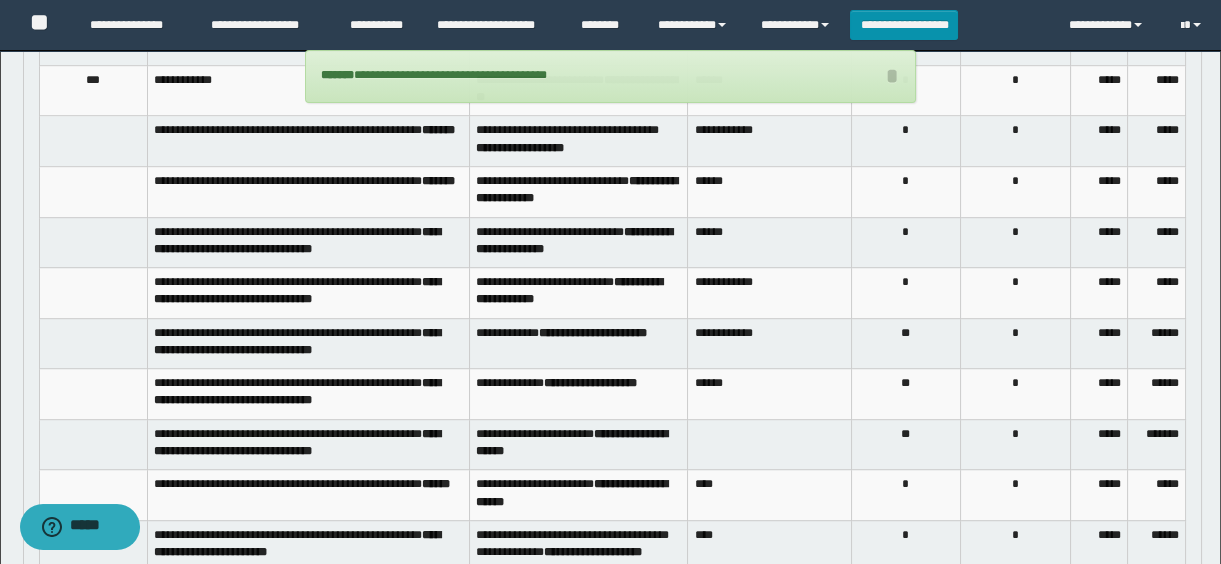 scroll, scrollTop: 2900, scrollLeft: 0, axis: vertical 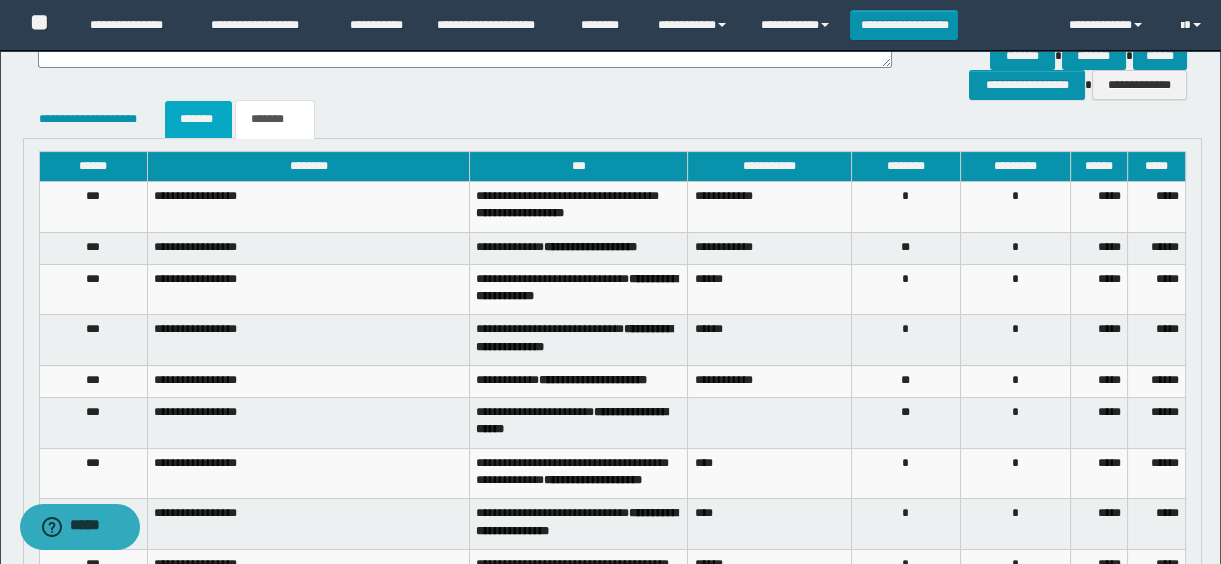 click on "*******" at bounding box center (198, 119) 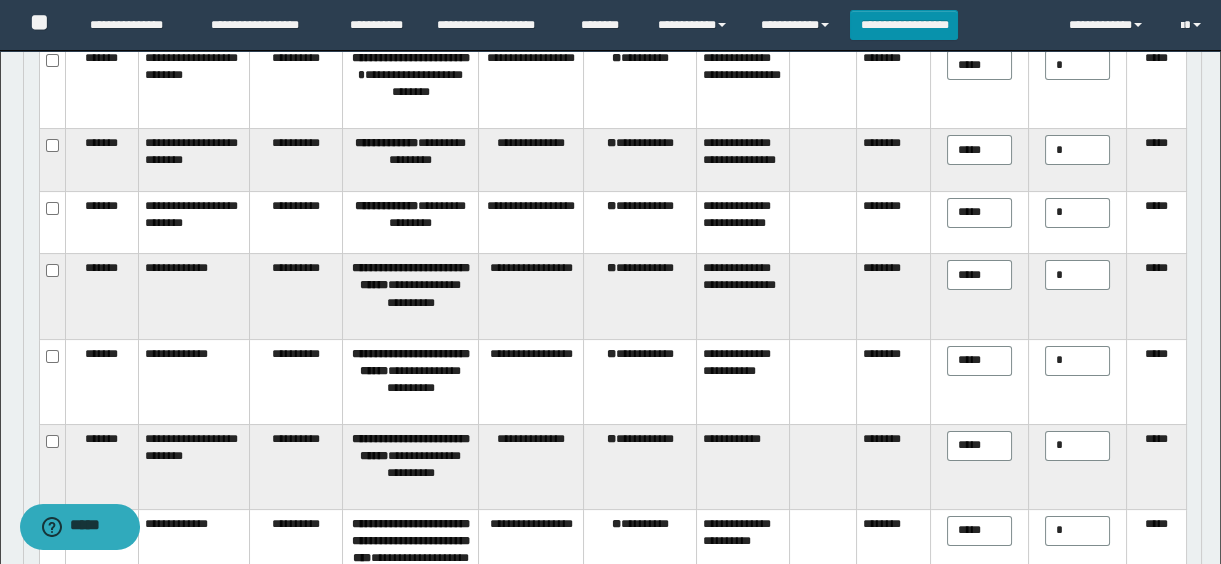 scroll, scrollTop: 417, scrollLeft: 0, axis: vertical 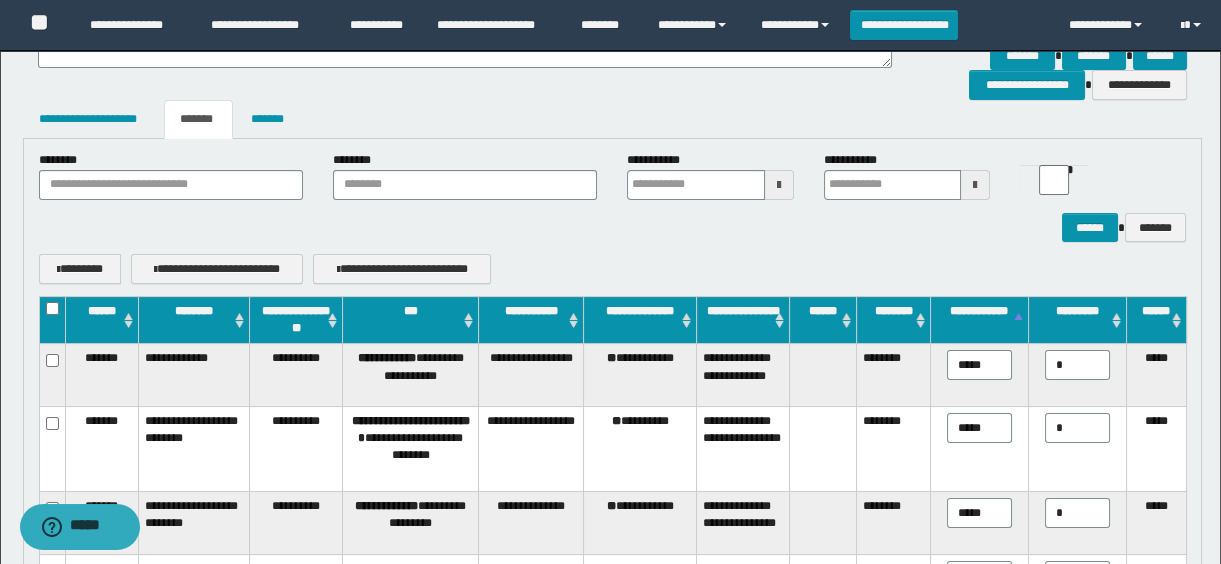 click on "**********" at bounding box center (979, 320) 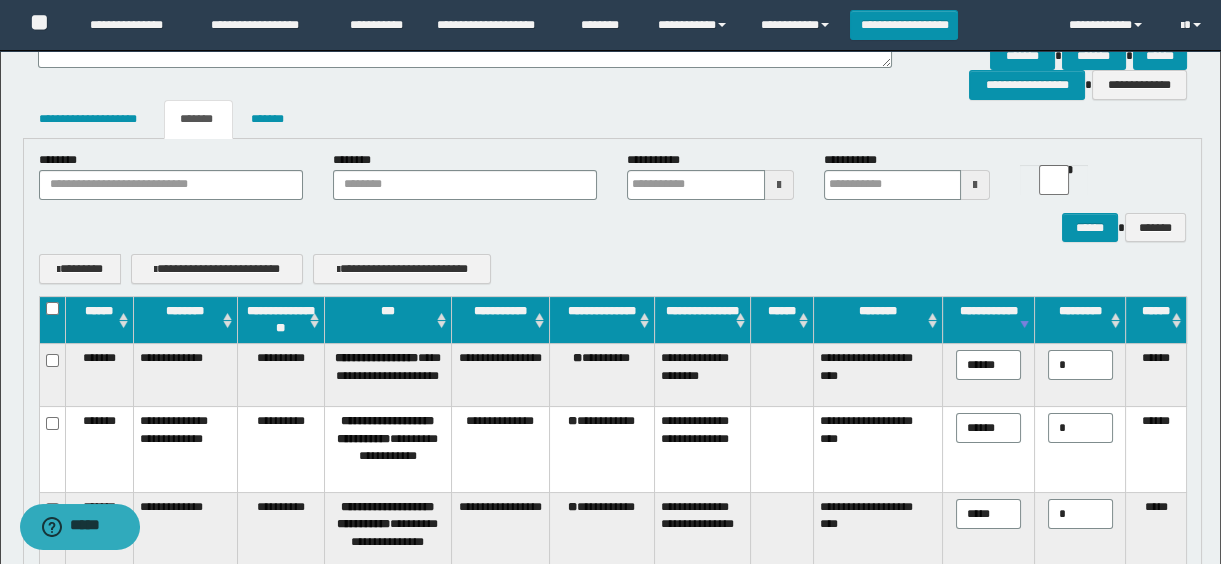 click on "**********" at bounding box center (989, 320) 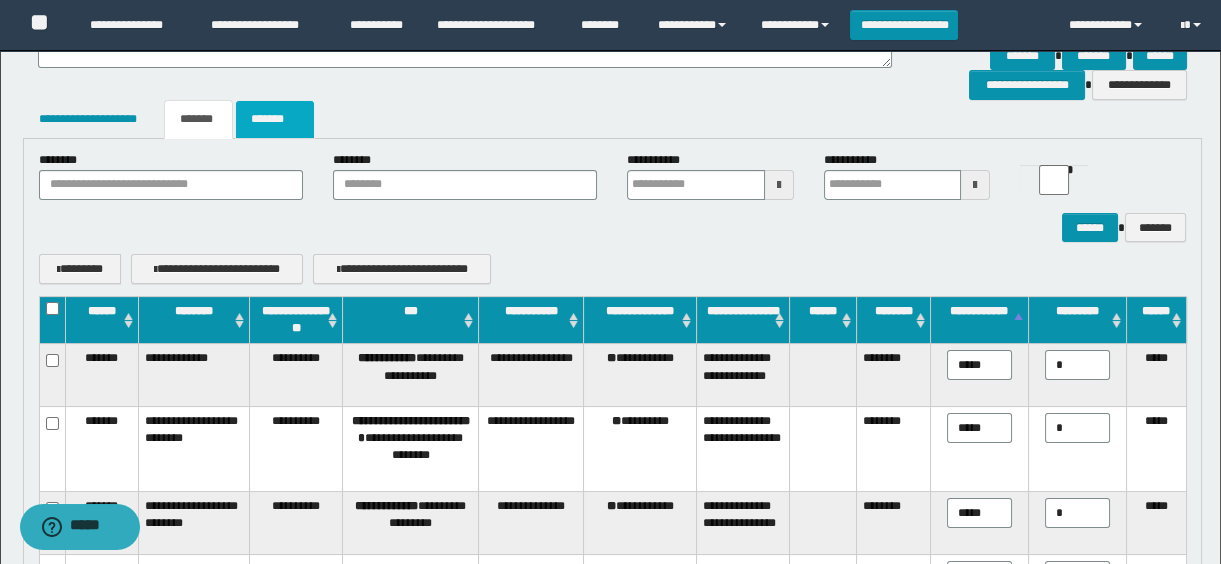 click on "*******" at bounding box center (275, 119) 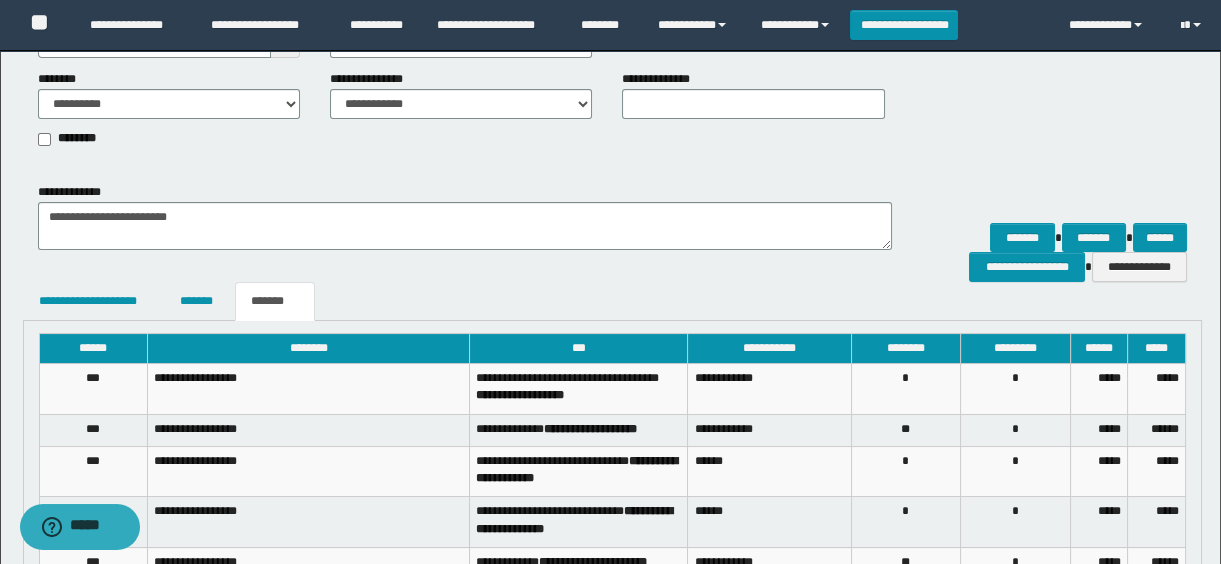 scroll, scrollTop: 144, scrollLeft: 0, axis: vertical 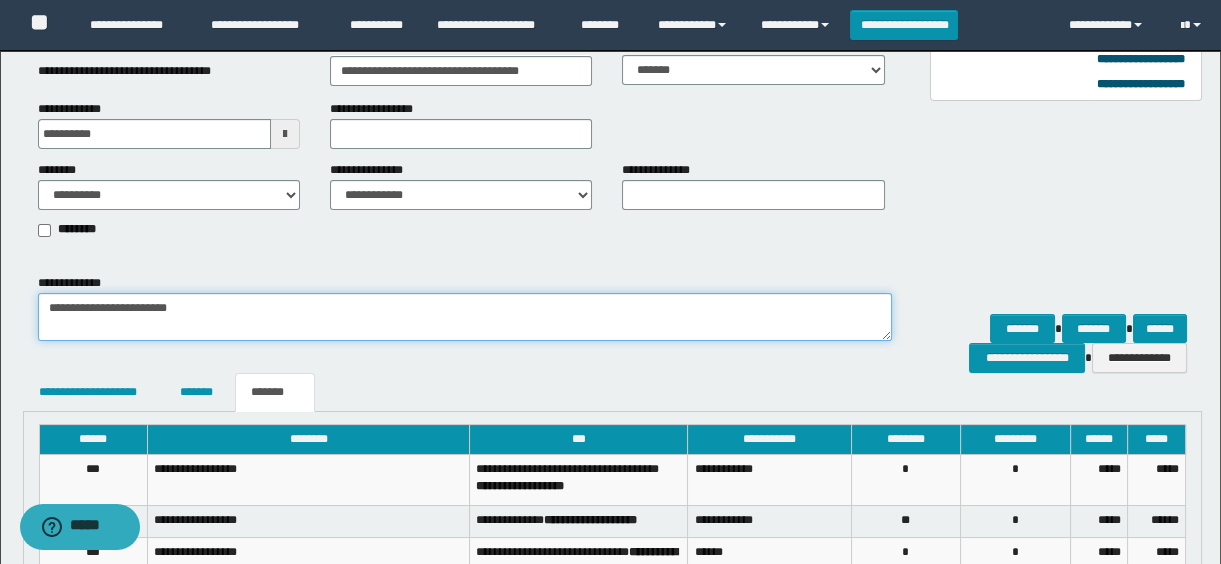 click on "**********" at bounding box center [465, 317] 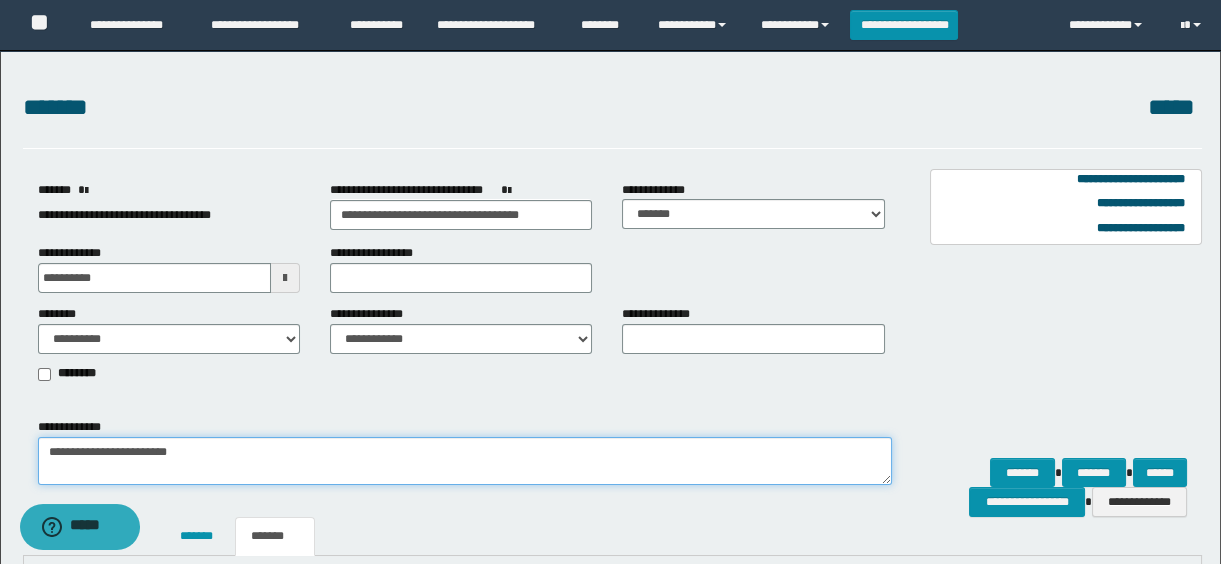 scroll, scrollTop: 181, scrollLeft: 0, axis: vertical 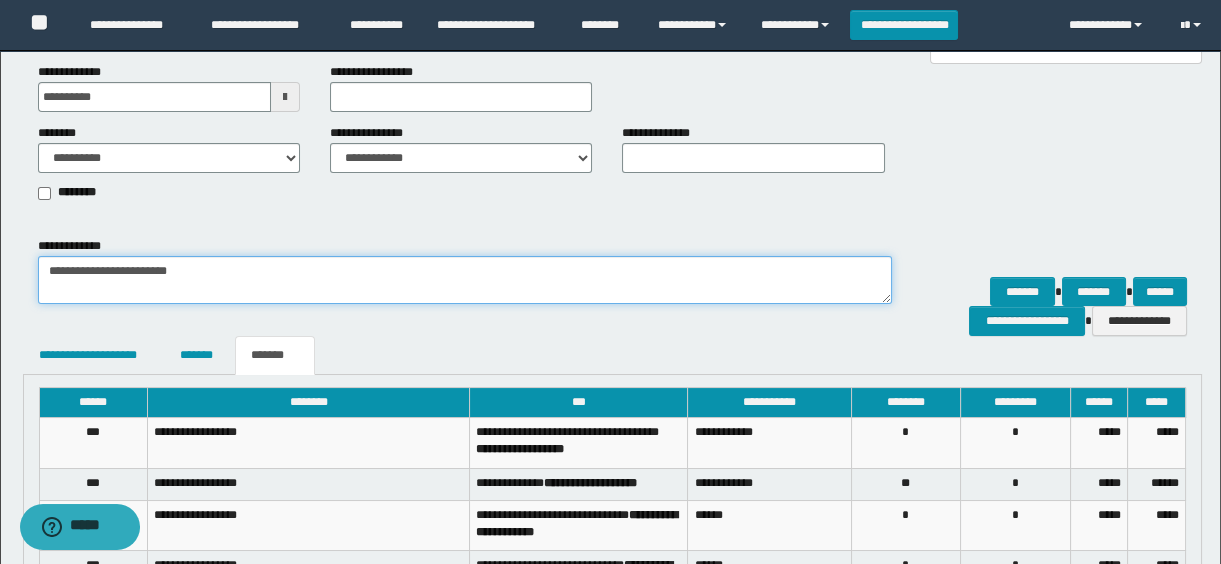 click on "**********" at bounding box center (465, 280) 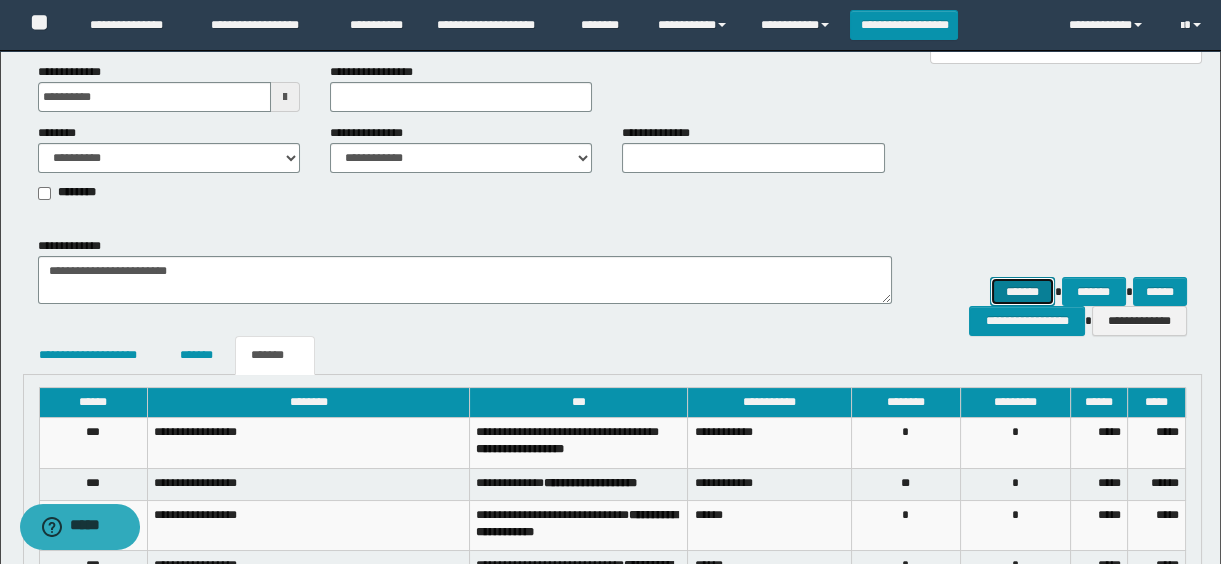 click on "*******" at bounding box center [1022, 292] 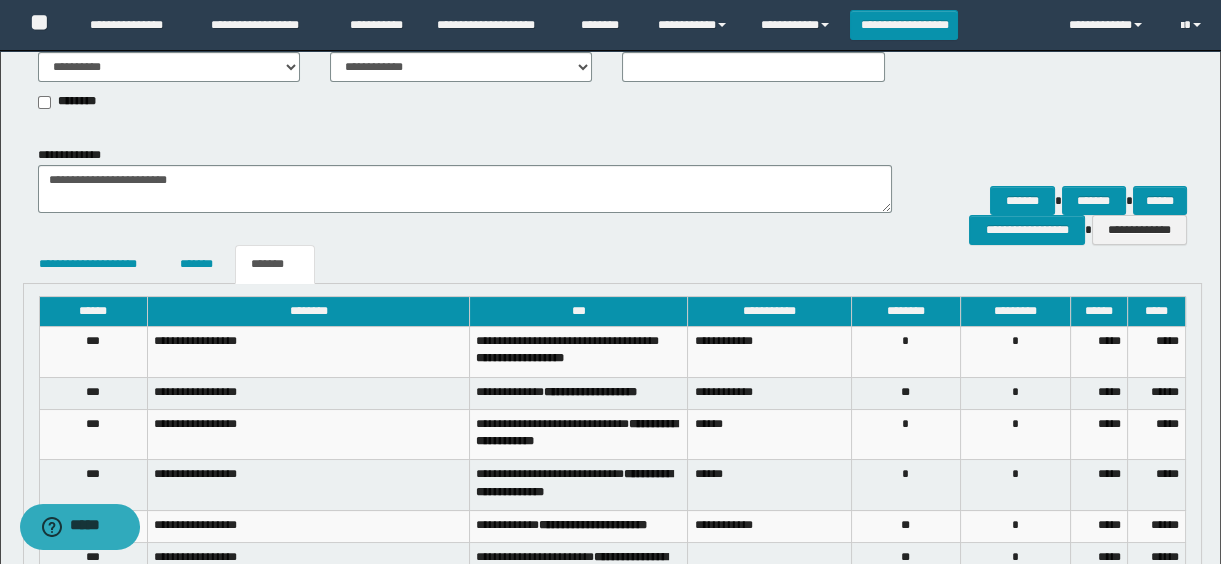 scroll, scrollTop: 0, scrollLeft: 0, axis: both 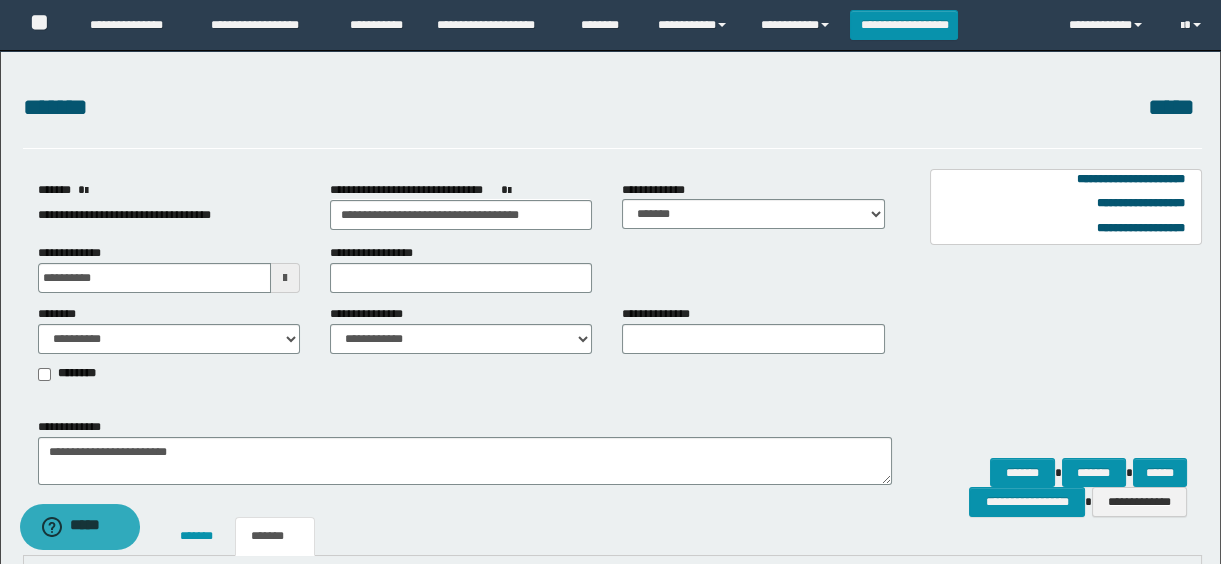 click on "[FIRST_NAME] [LAST_NAME]
[EMAIL]" at bounding box center (465, 451) 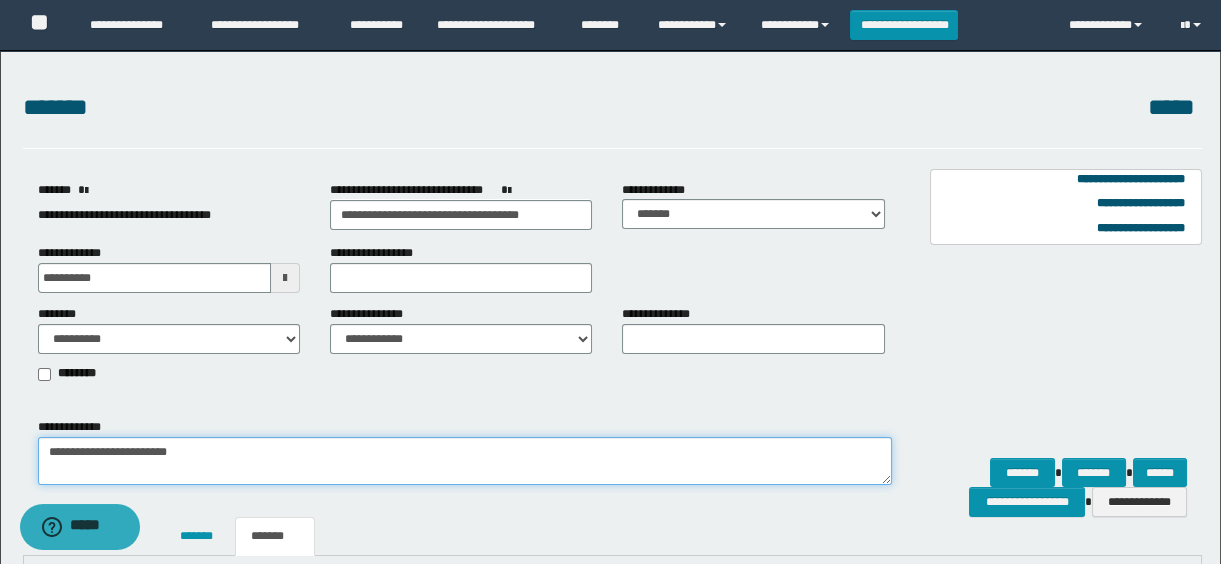 click on "**********" at bounding box center [465, 461] 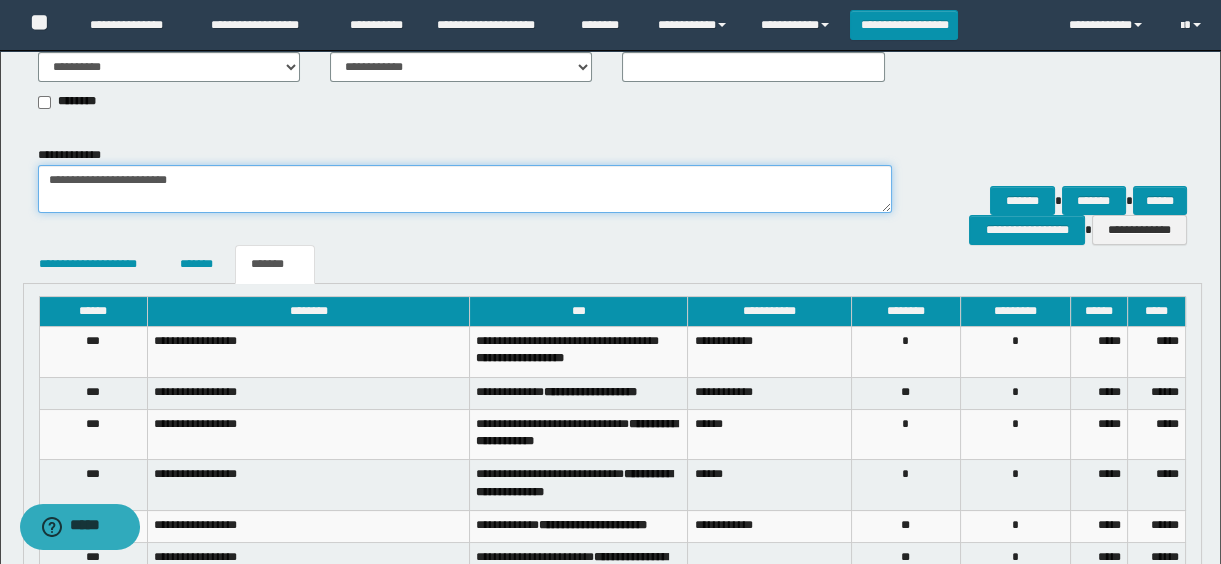 scroll, scrollTop: 363, scrollLeft: 0, axis: vertical 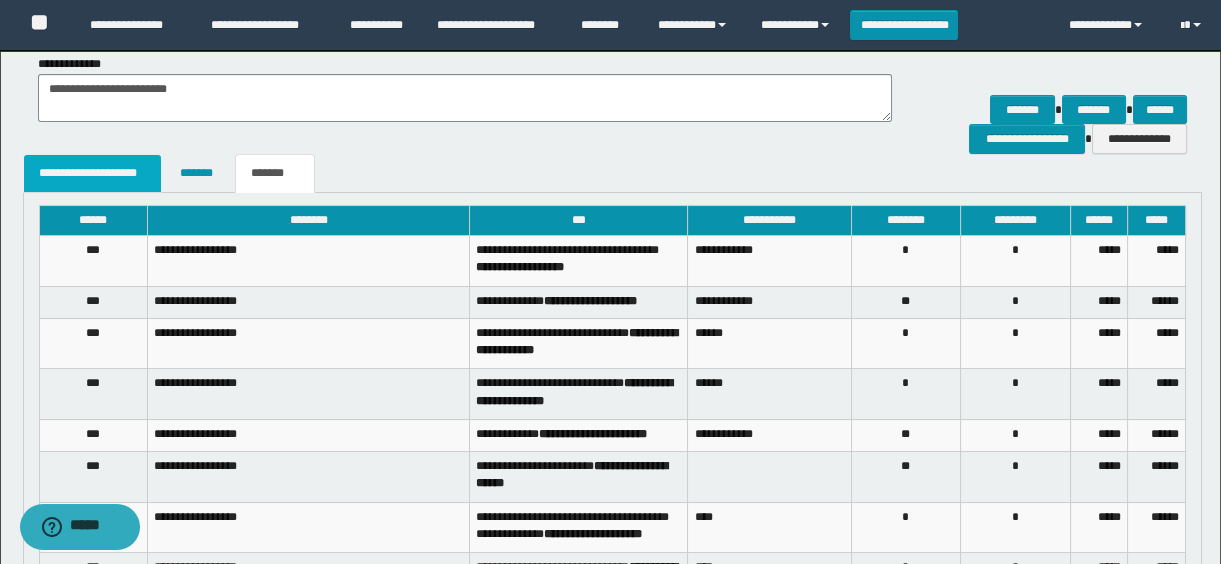 click on "**********" at bounding box center (93, 173) 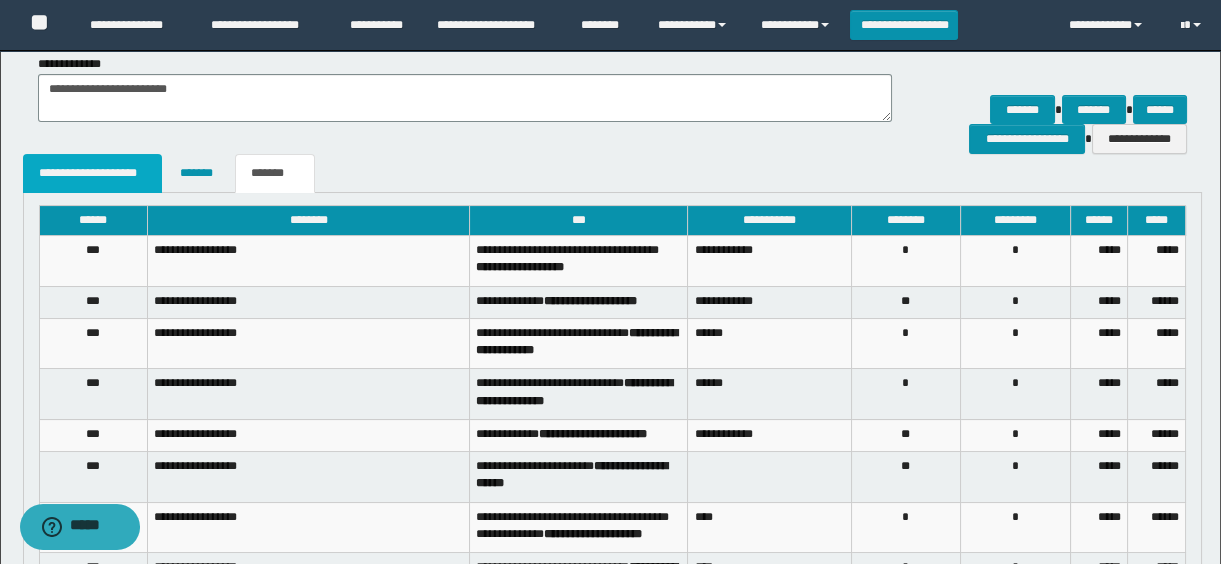 scroll, scrollTop: 354, scrollLeft: 0, axis: vertical 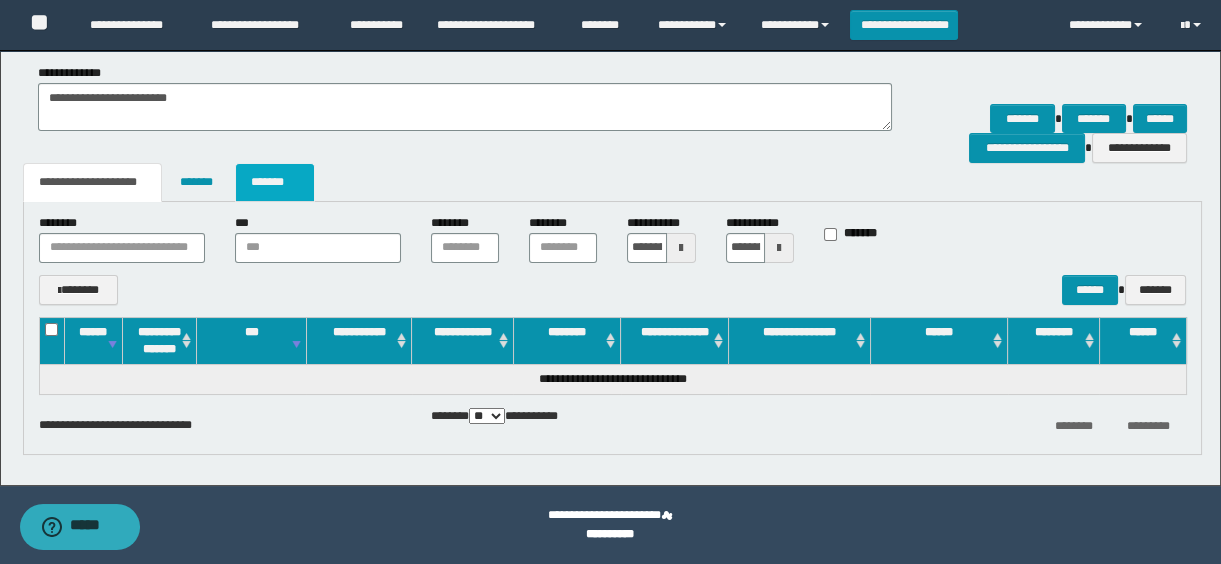 click on "*******" at bounding box center [275, 182] 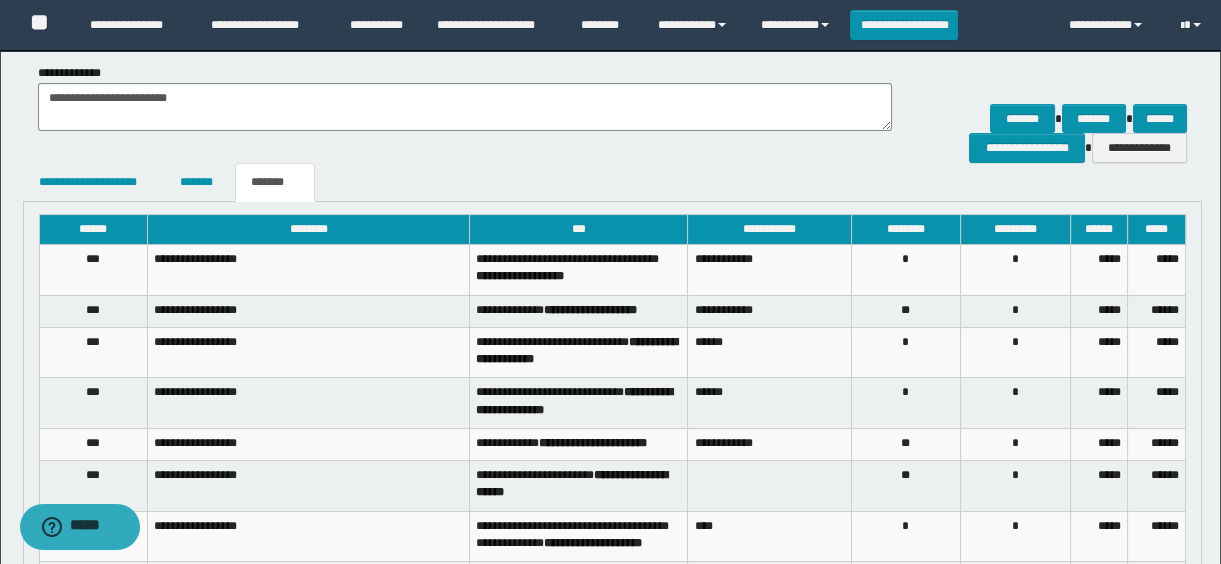 scroll, scrollTop: 81, scrollLeft: 0, axis: vertical 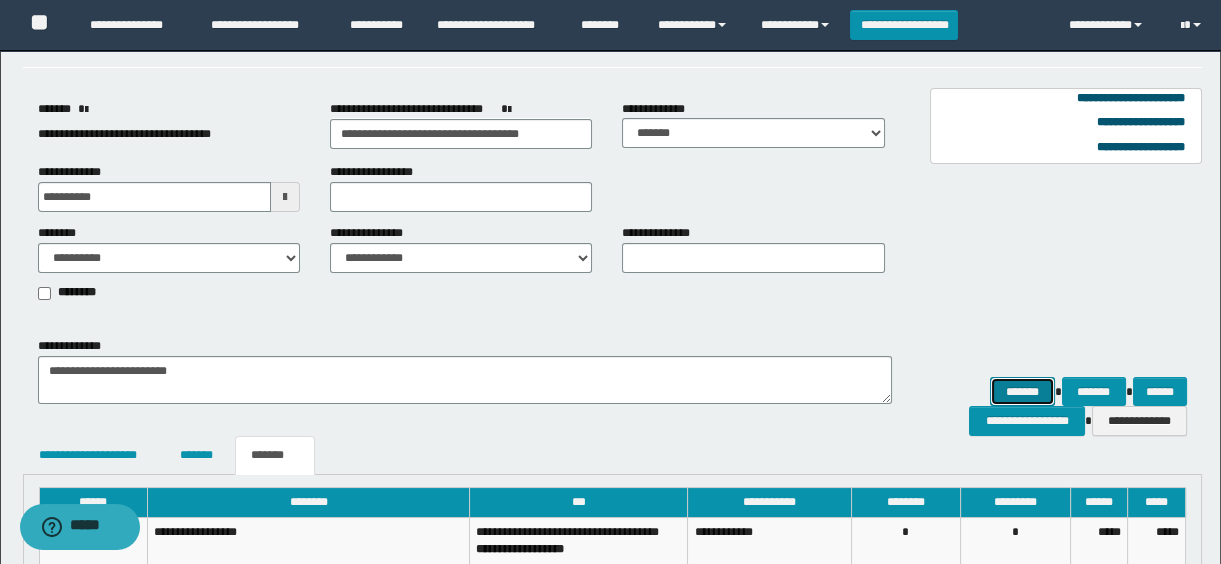 click on "*******" at bounding box center [1022, 392] 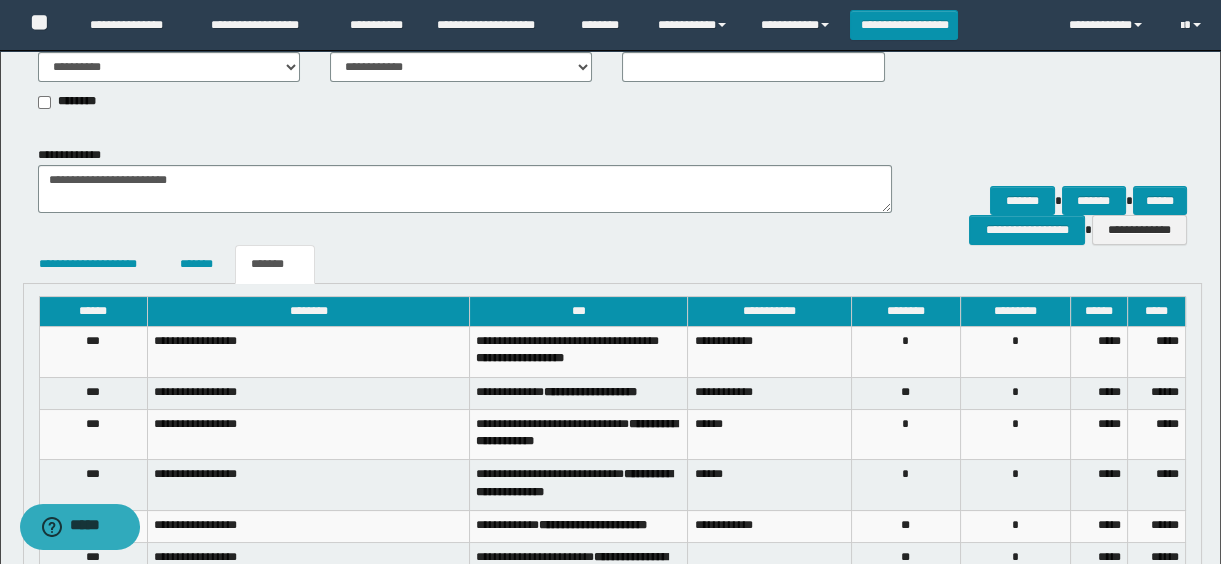 scroll, scrollTop: 0, scrollLeft: 0, axis: both 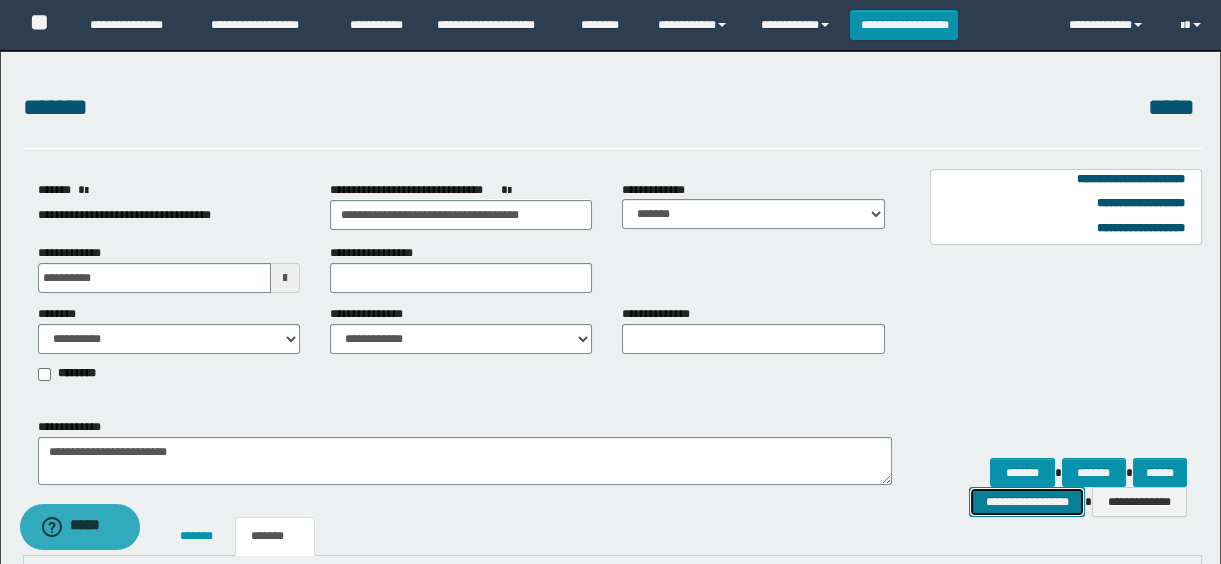 click on "**********" at bounding box center [1026, 502] 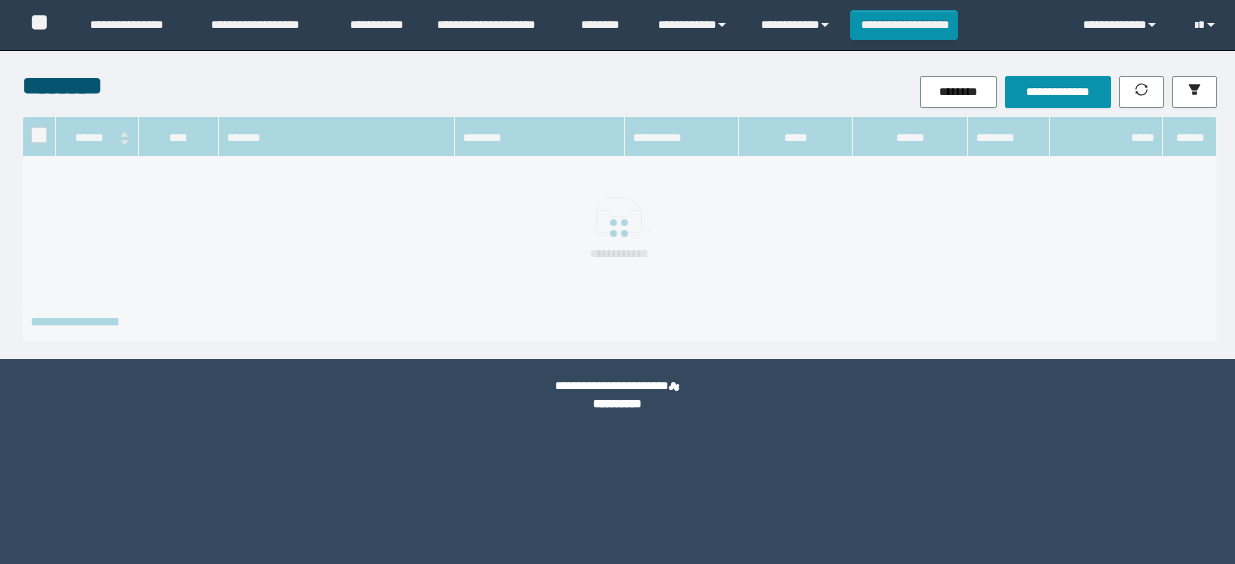 scroll, scrollTop: 0, scrollLeft: 0, axis: both 